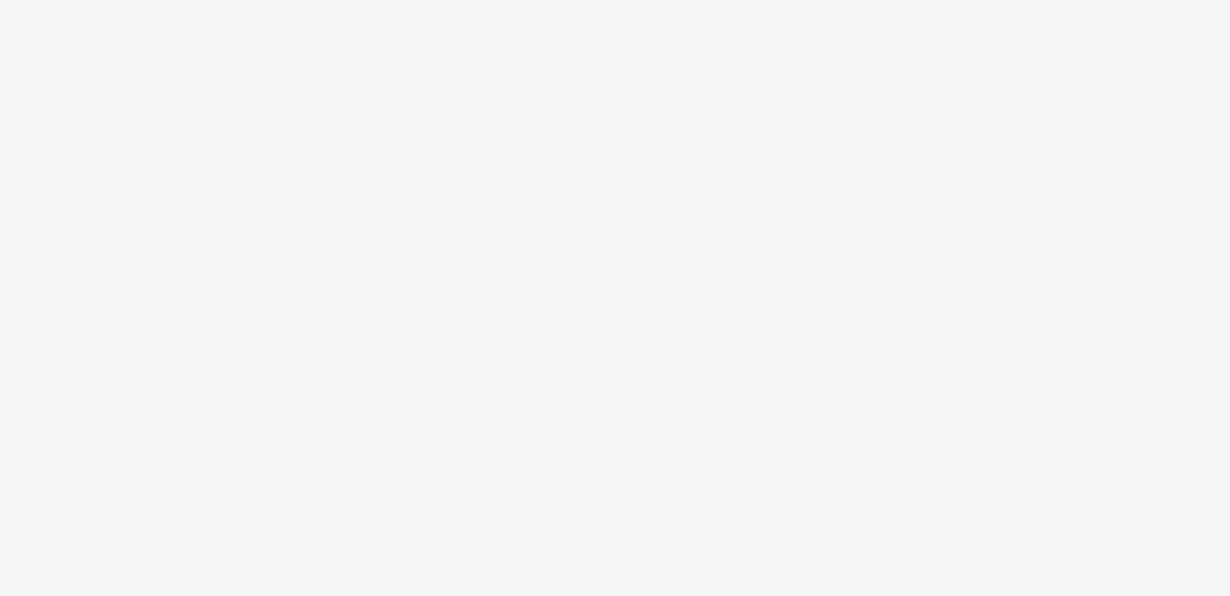 scroll, scrollTop: 0, scrollLeft: 0, axis: both 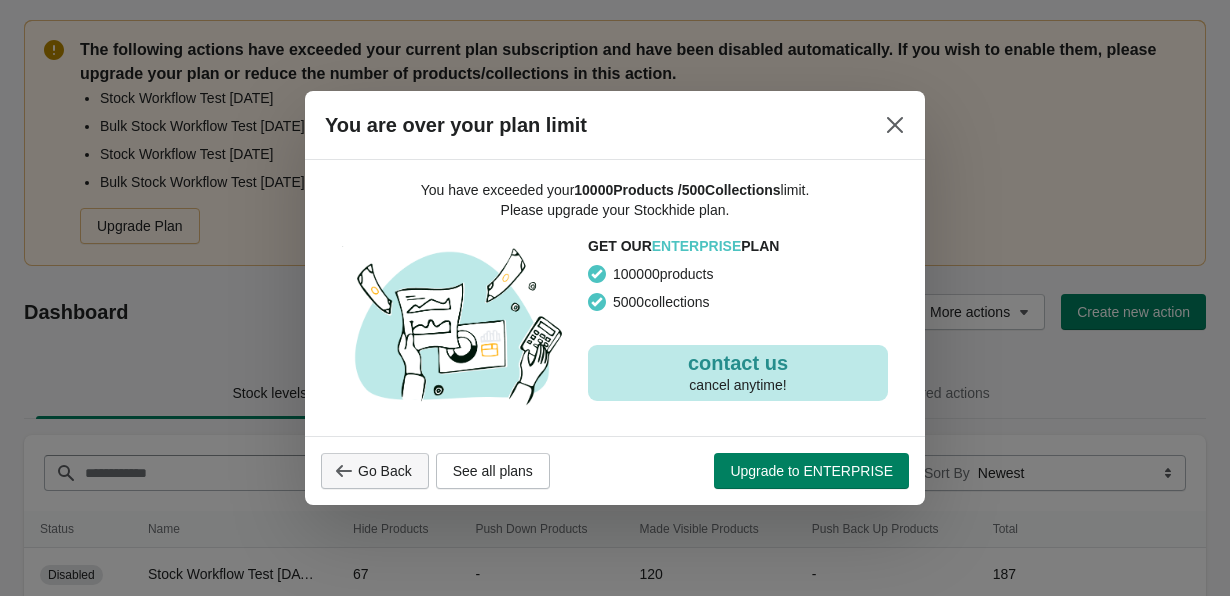 click on "Go Back" at bounding box center (385, 471) 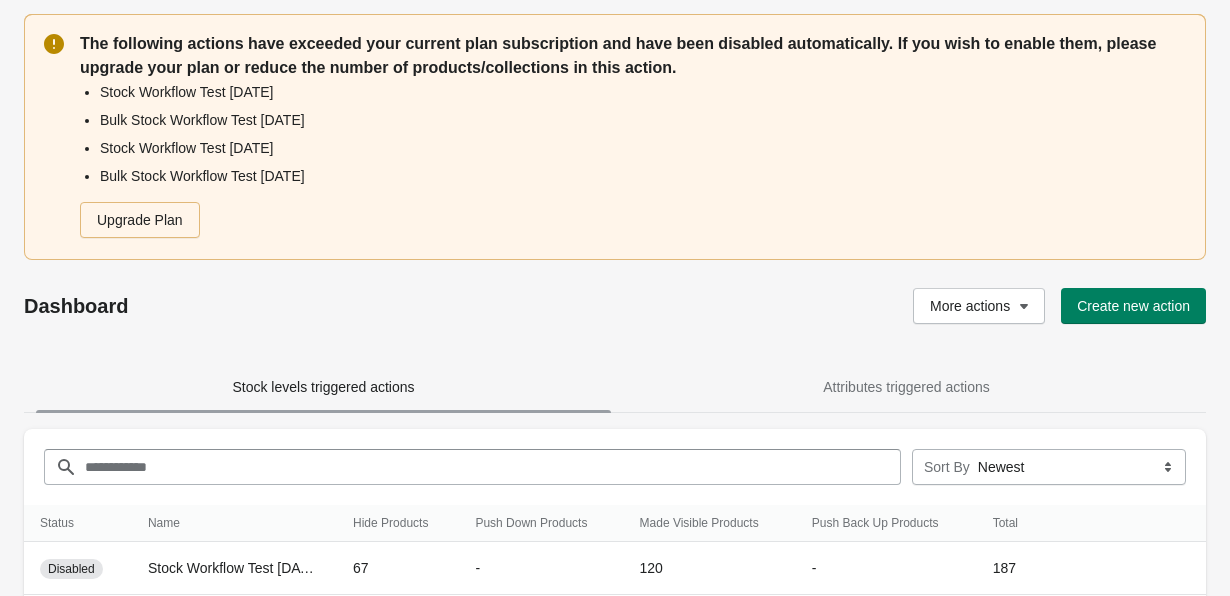 scroll, scrollTop: 255, scrollLeft: 0, axis: vertical 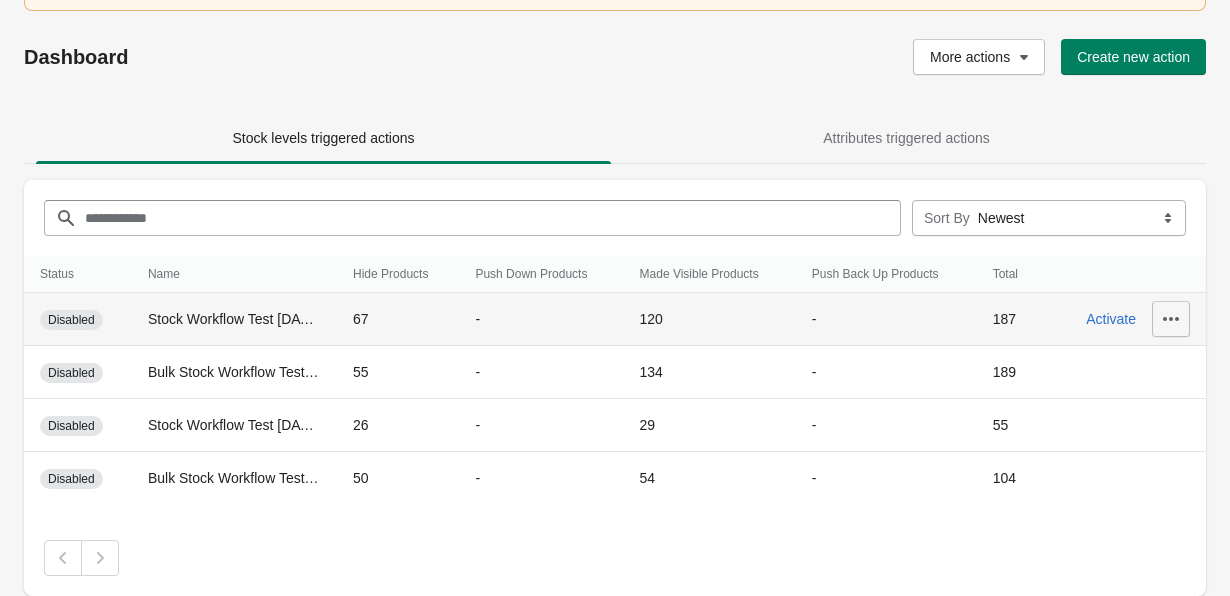 click 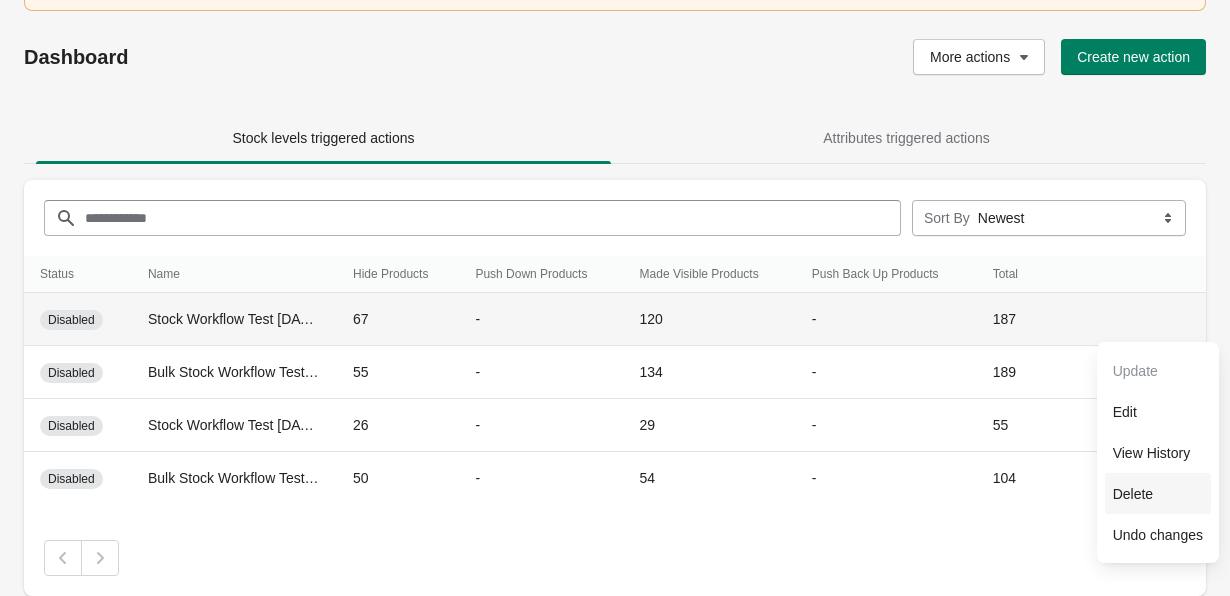 click on "Delete" at bounding box center [1158, 494] 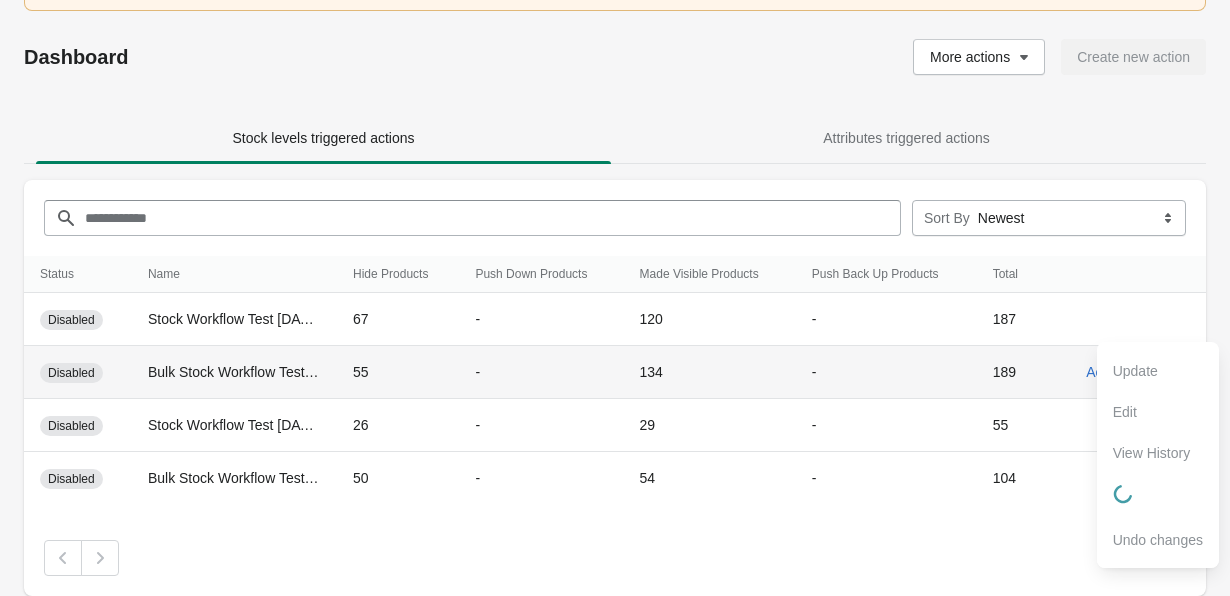 scroll, scrollTop: 202, scrollLeft: 0, axis: vertical 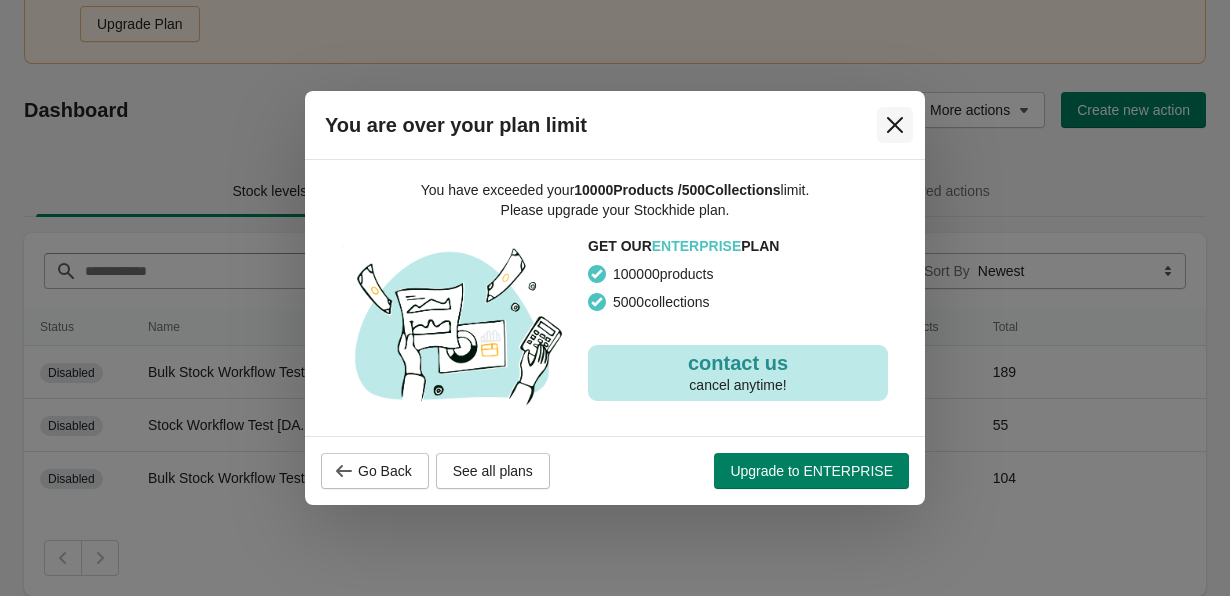 click 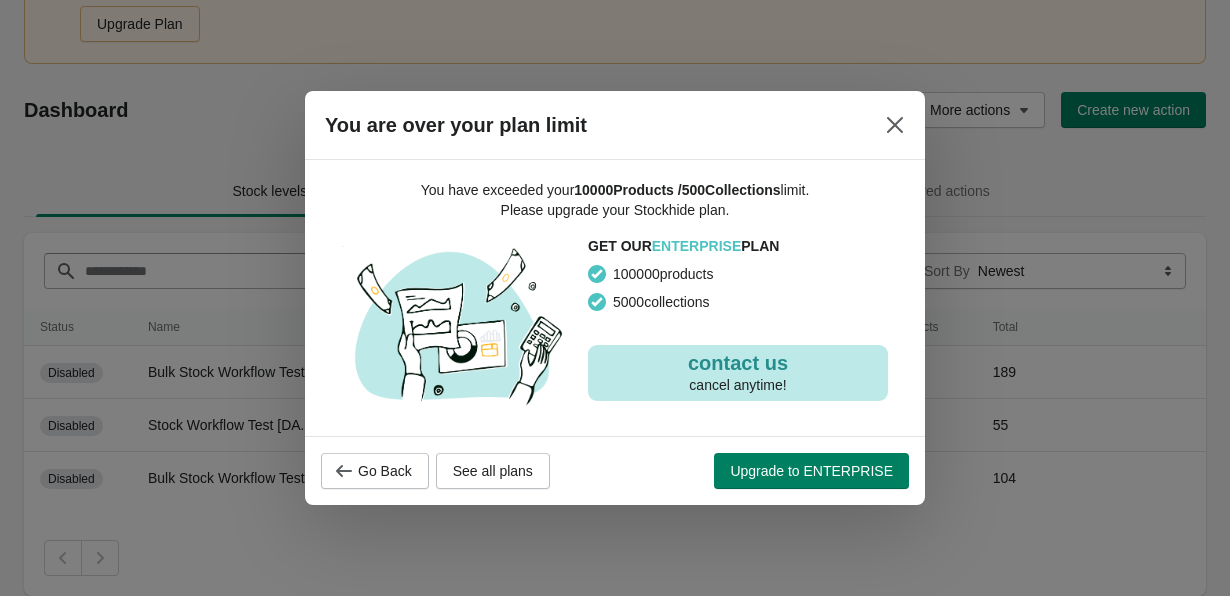 scroll, scrollTop: 174, scrollLeft: 0, axis: vertical 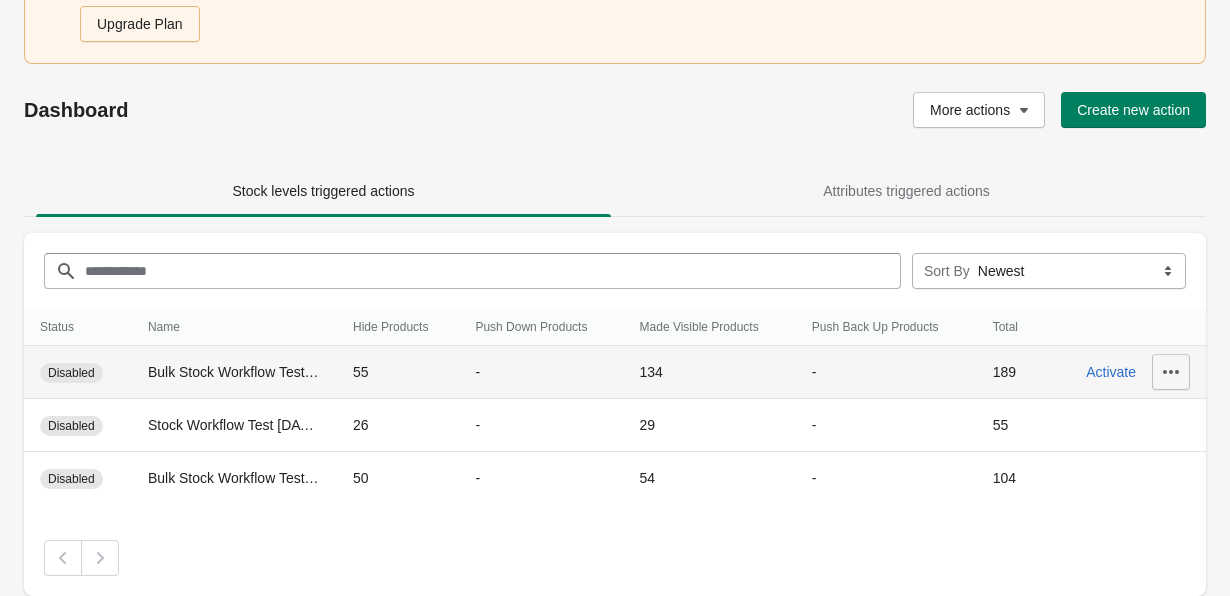 click at bounding box center [1171, 372] 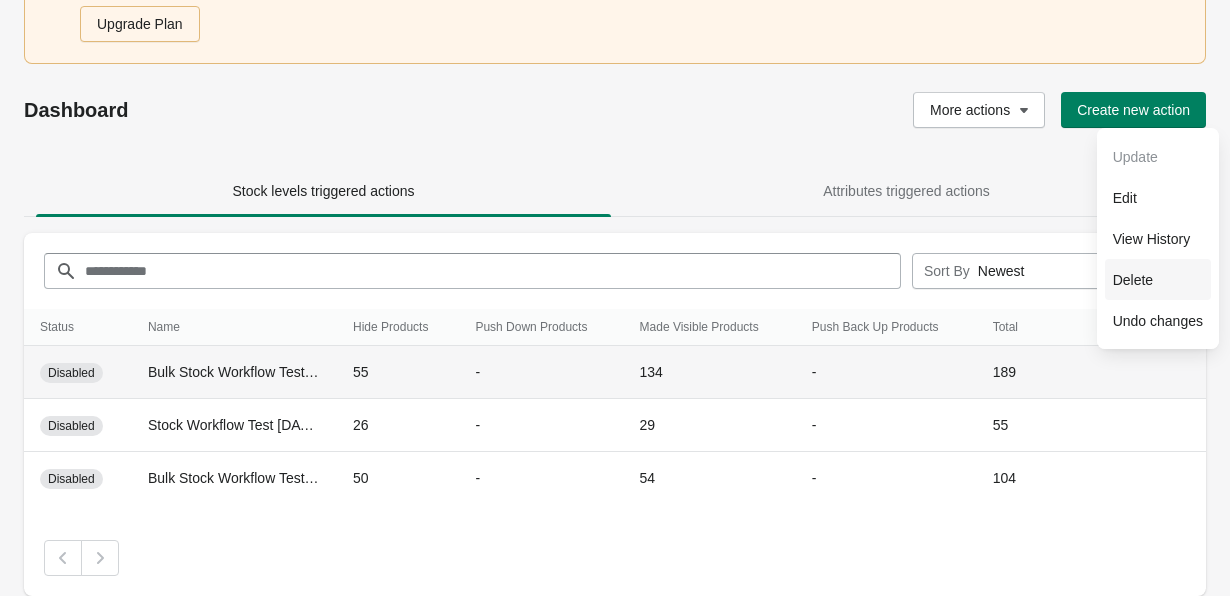 click on "Delete" at bounding box center (1158, 280) 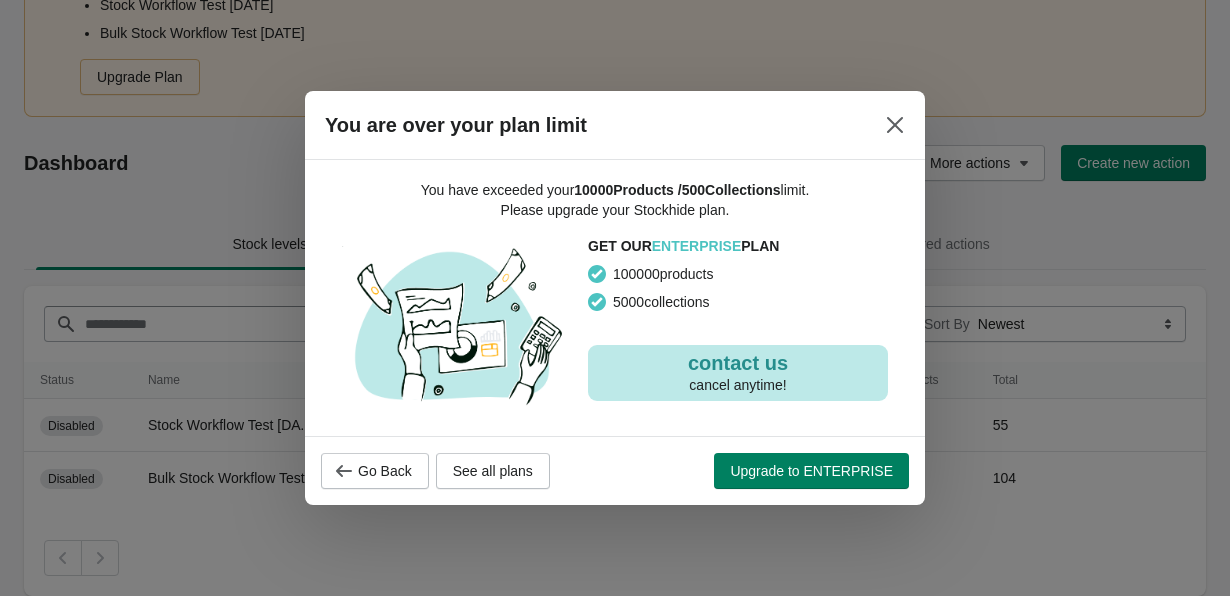 scroll, scrollTop: 0, scrollLeft: 0, axis: both 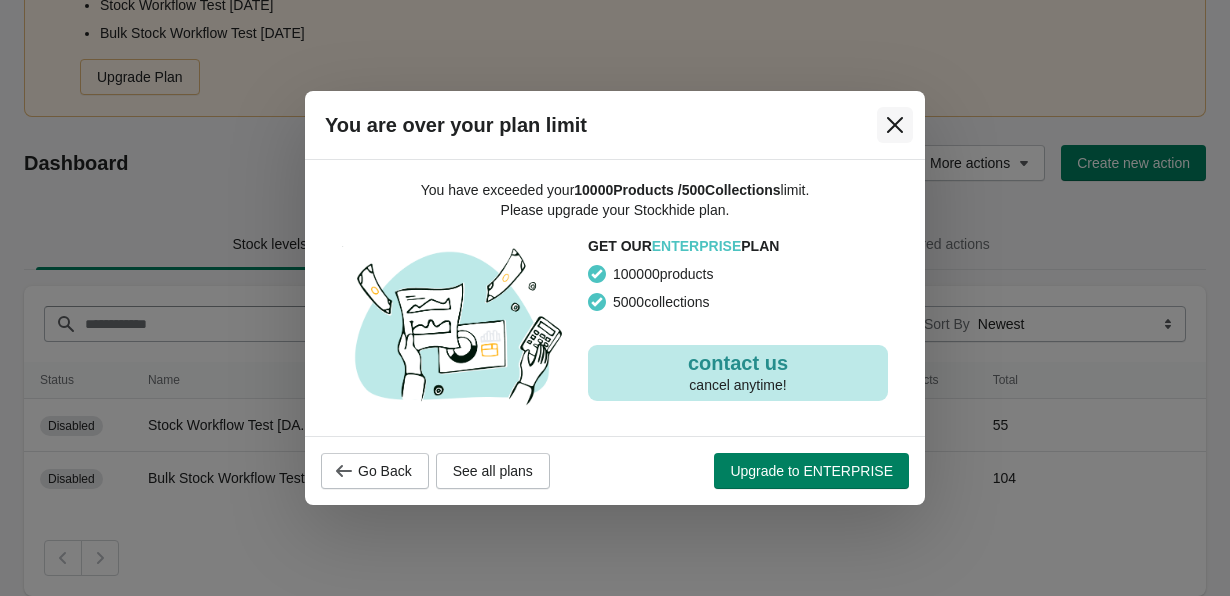 click 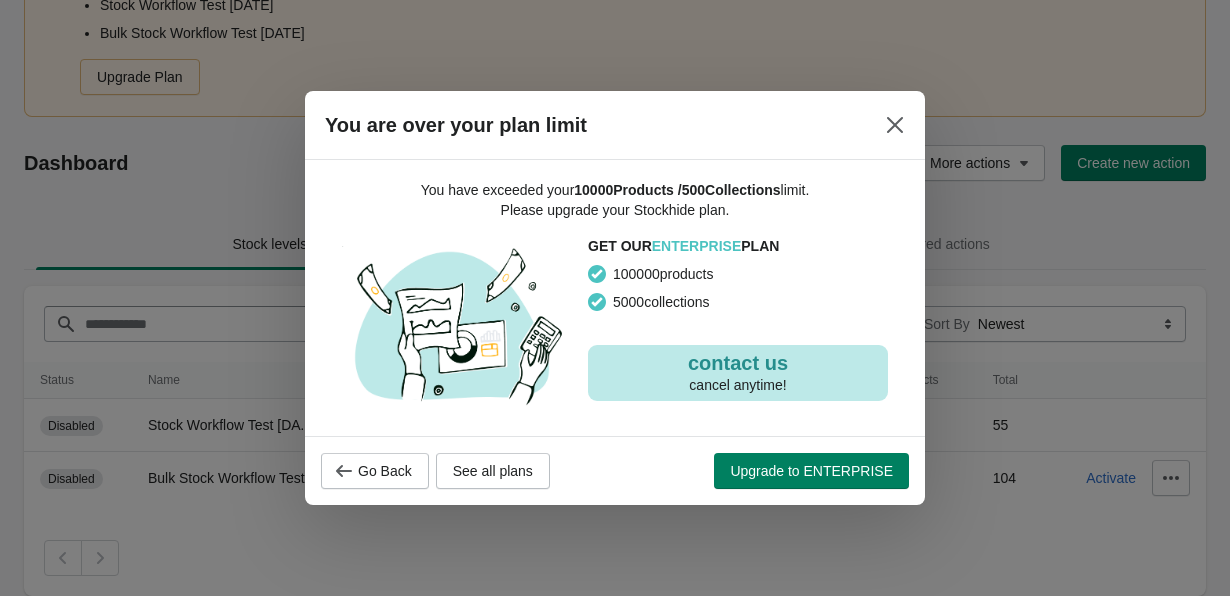 scroll, scrollTop: 93, scrollLeft: 0, axis: vertical 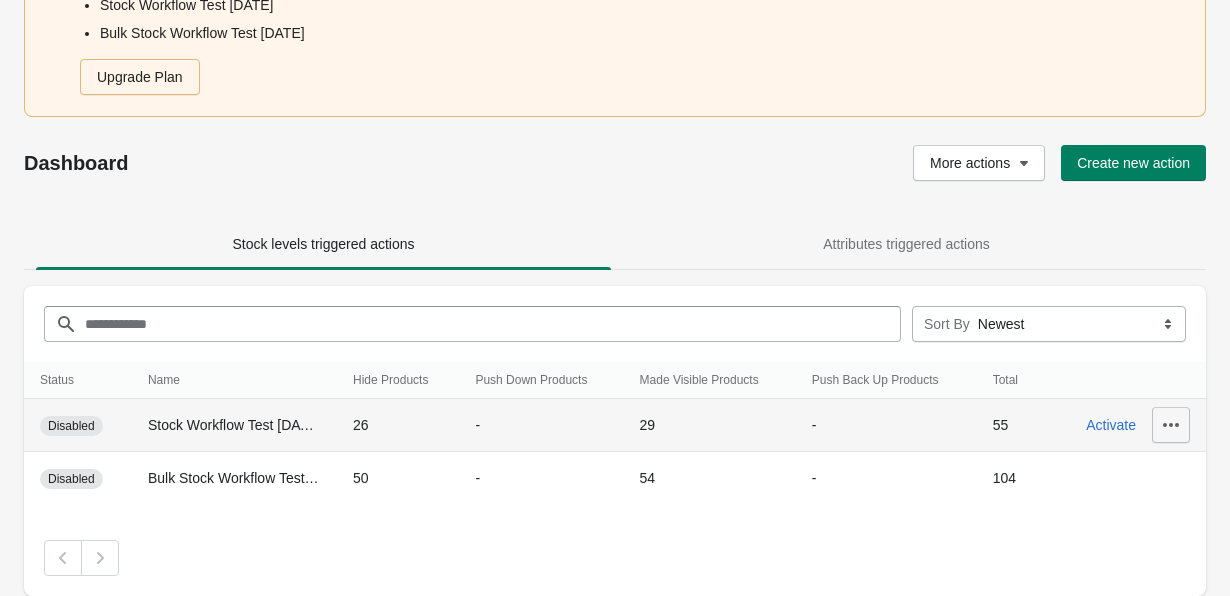 click 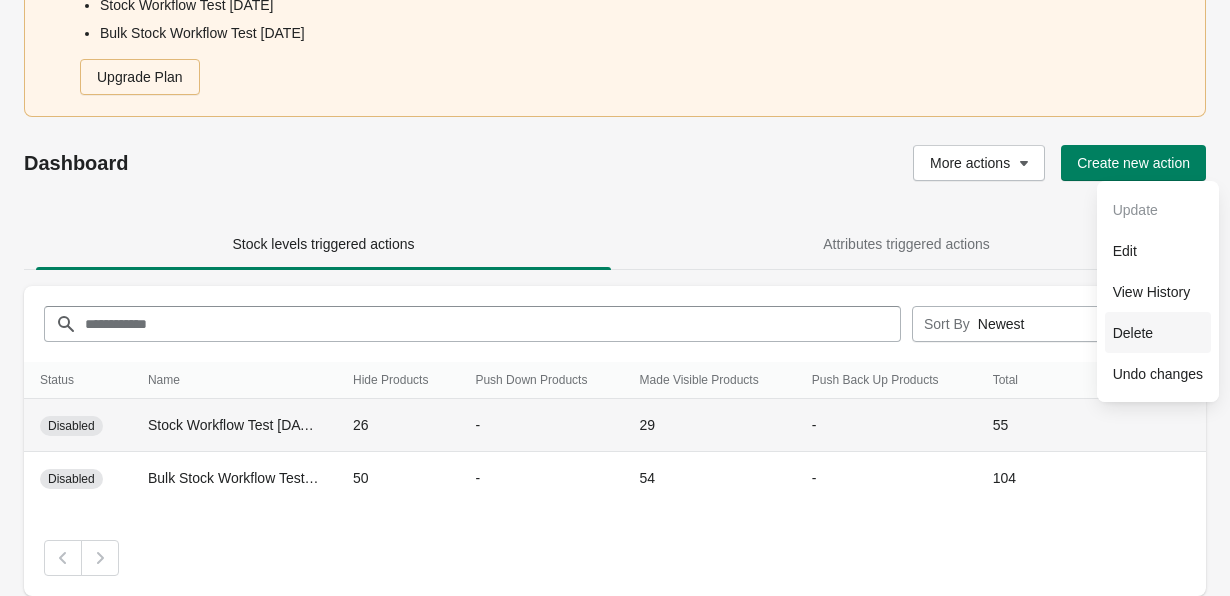 click on "Delete" at bounding box center (1158, 333) 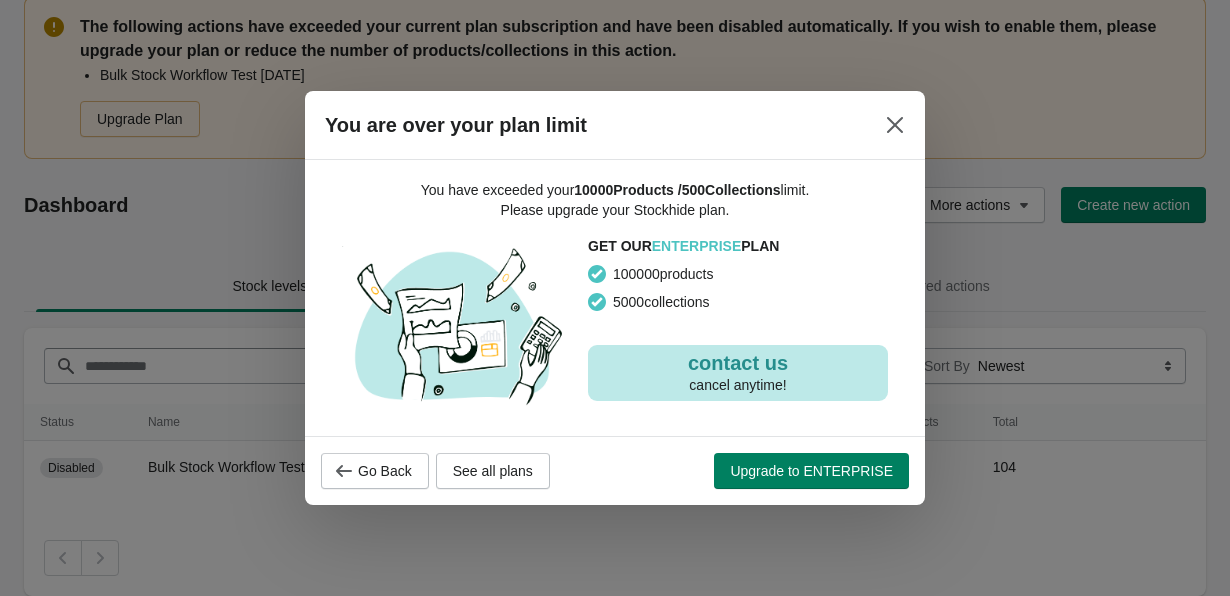 scroll, scrollTop: 0, scrollLeft: 0, axis: both 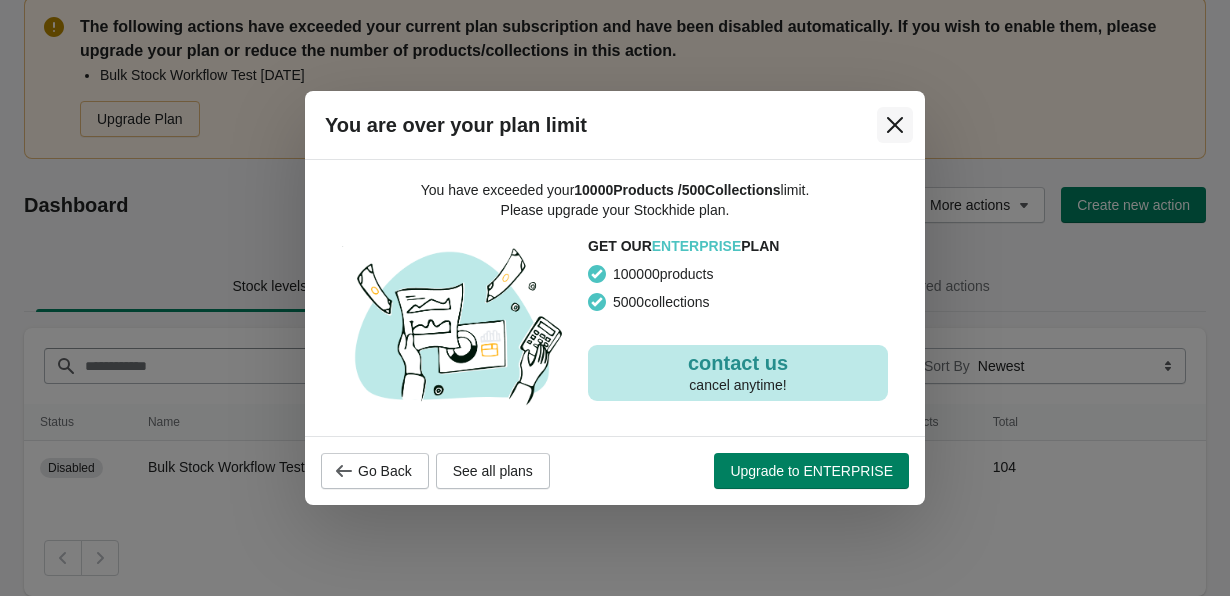 click 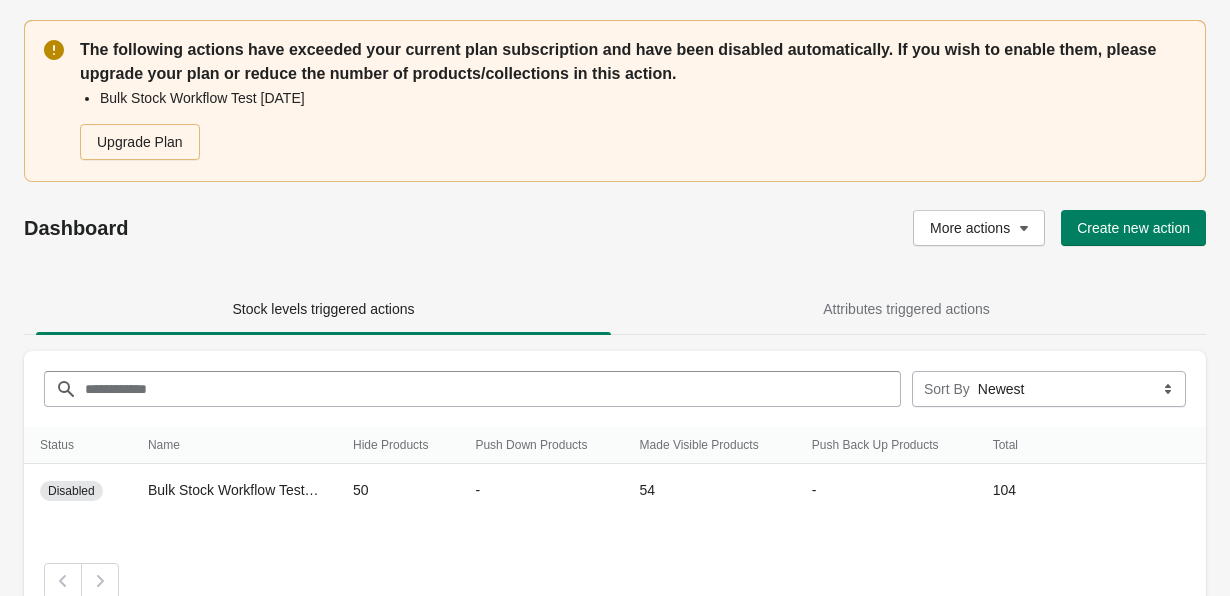 scroll, scrollTop: 23, scrollLeft: 0, axis: vertical 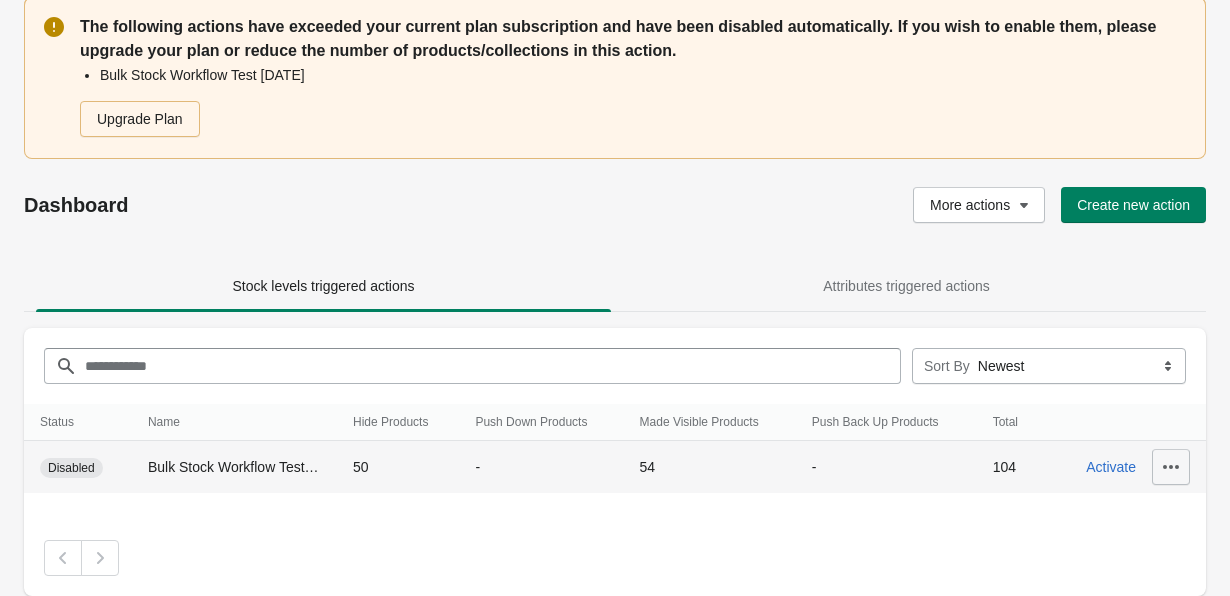 click 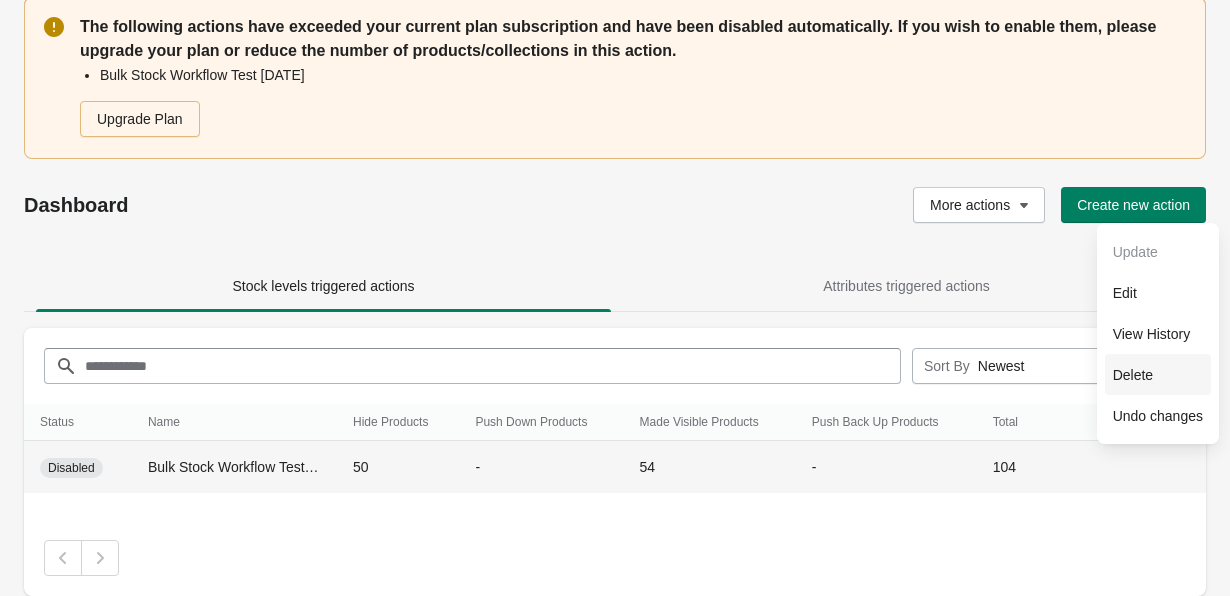 click on "Delete" at bounding box center [1158, 374] 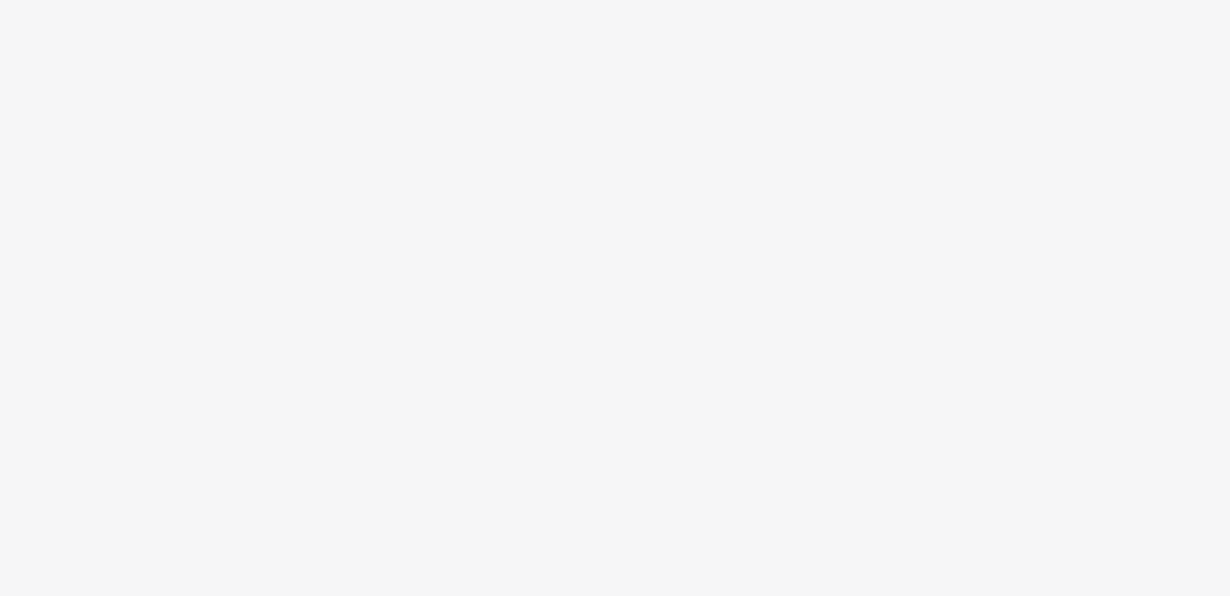 scroll, scrollTop: 0, scrollLeft: 0, axis: both 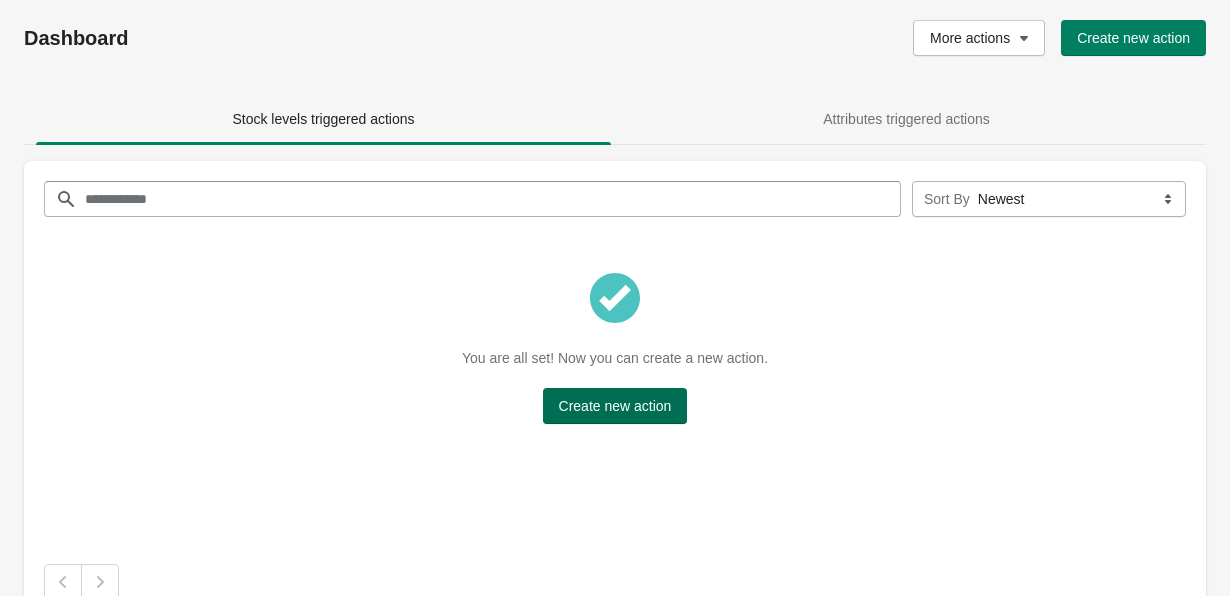 click on "Create new action" at bounding box center [615, 406] 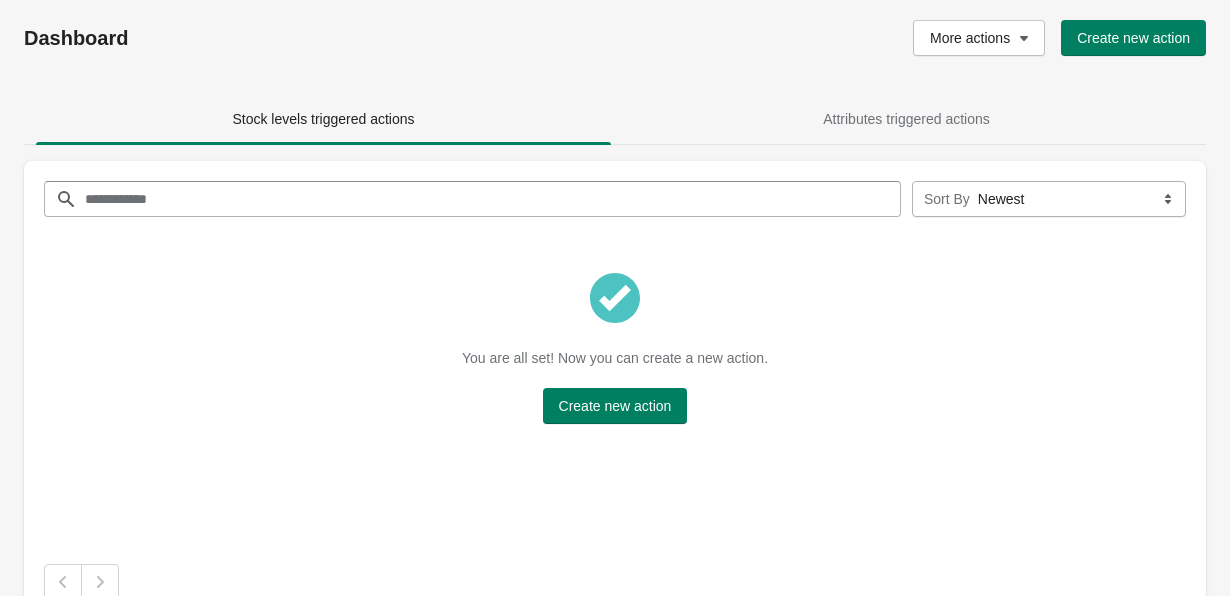 click on "Dashboard More actions Create new action" at bounding box center [615, 38] 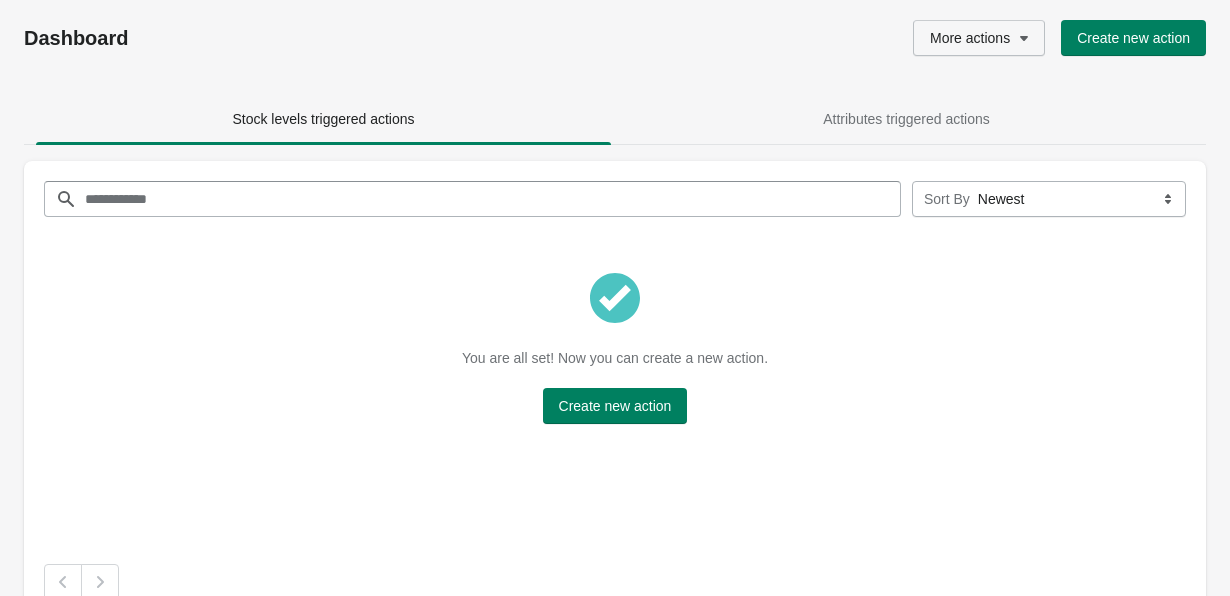 click on "More actions" at bounding box center (979, 38) 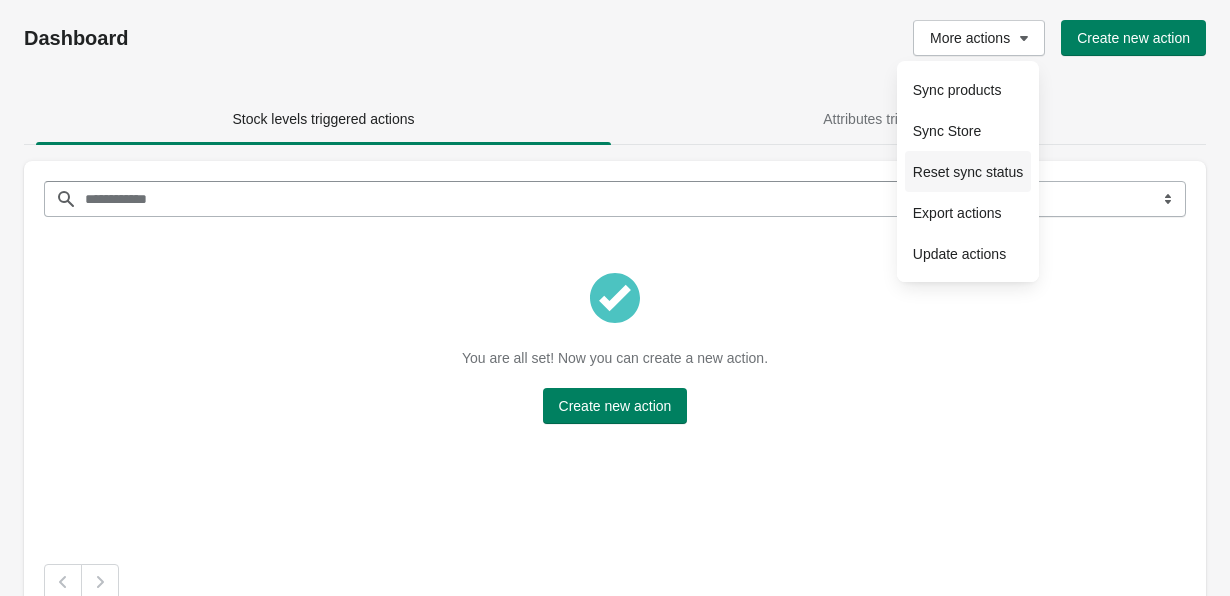 click on "Reset sync status" at bounding box center (968, 172) 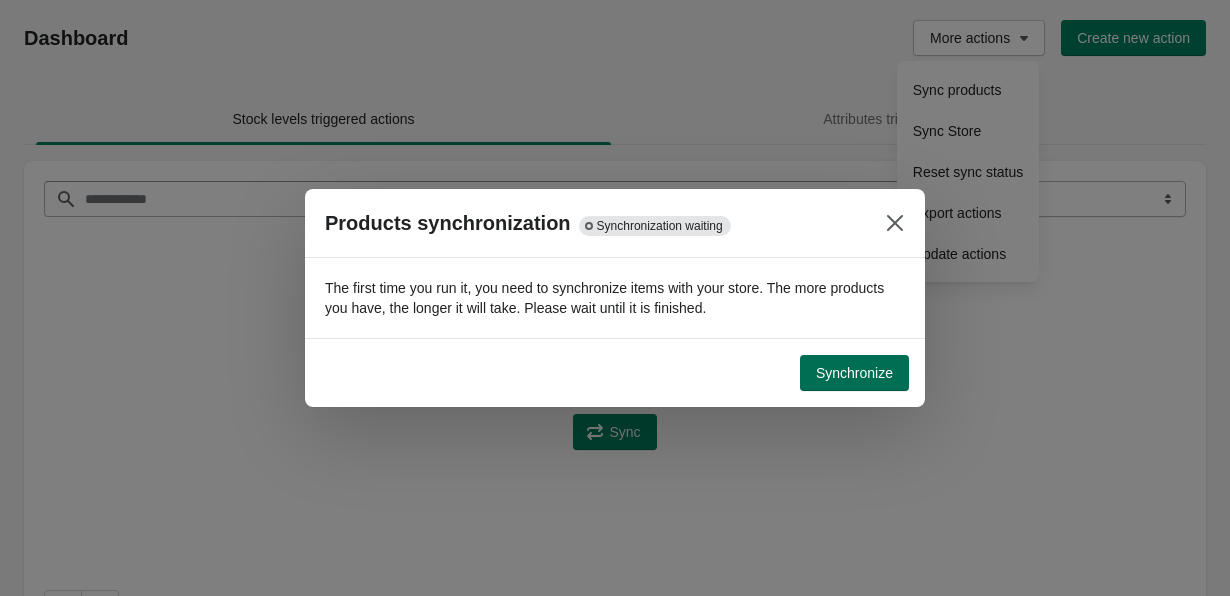 click on "Synchronize" at bounding box center (854, 373) 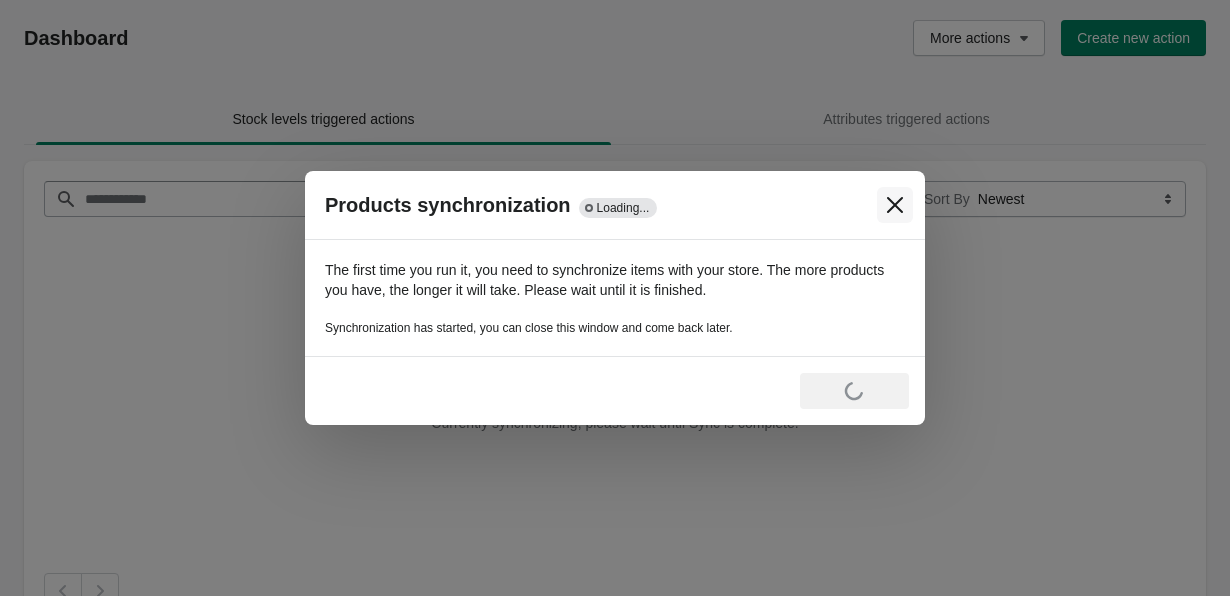 click 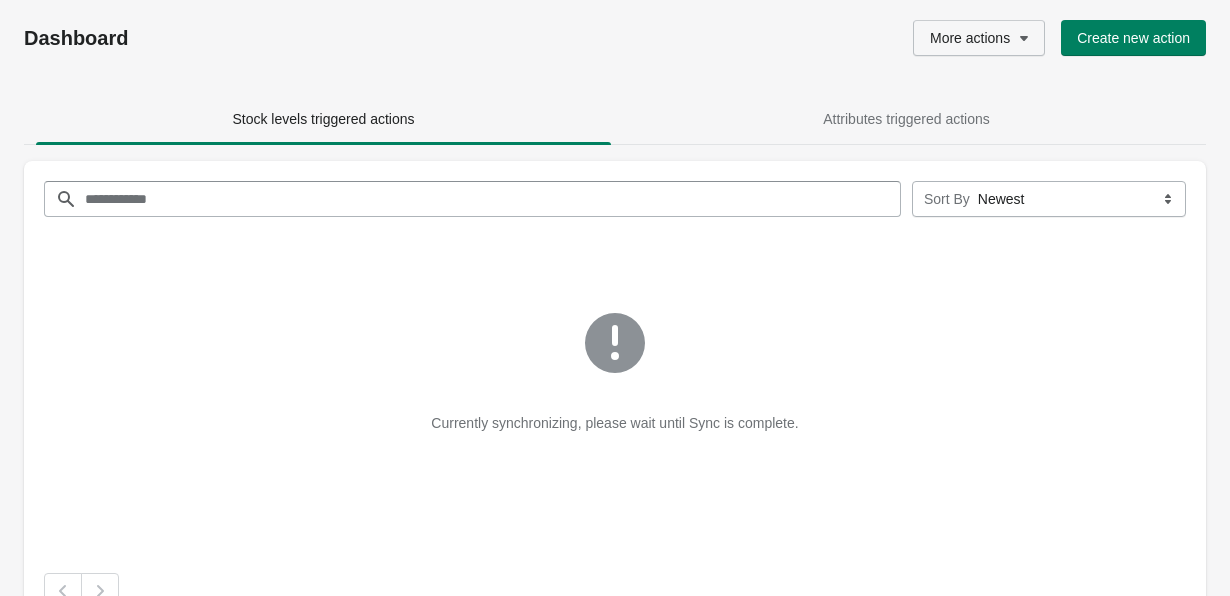 click on "More actions" at bounding box center [979, 38] 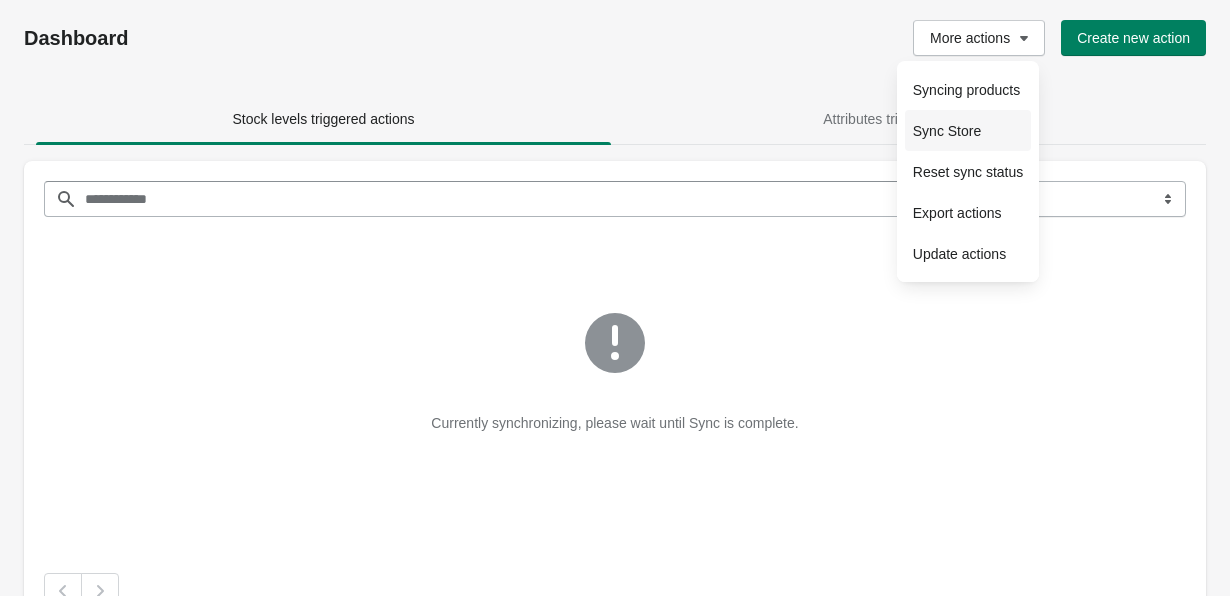 click on "Sync Store" at bounding box center [968, 131] 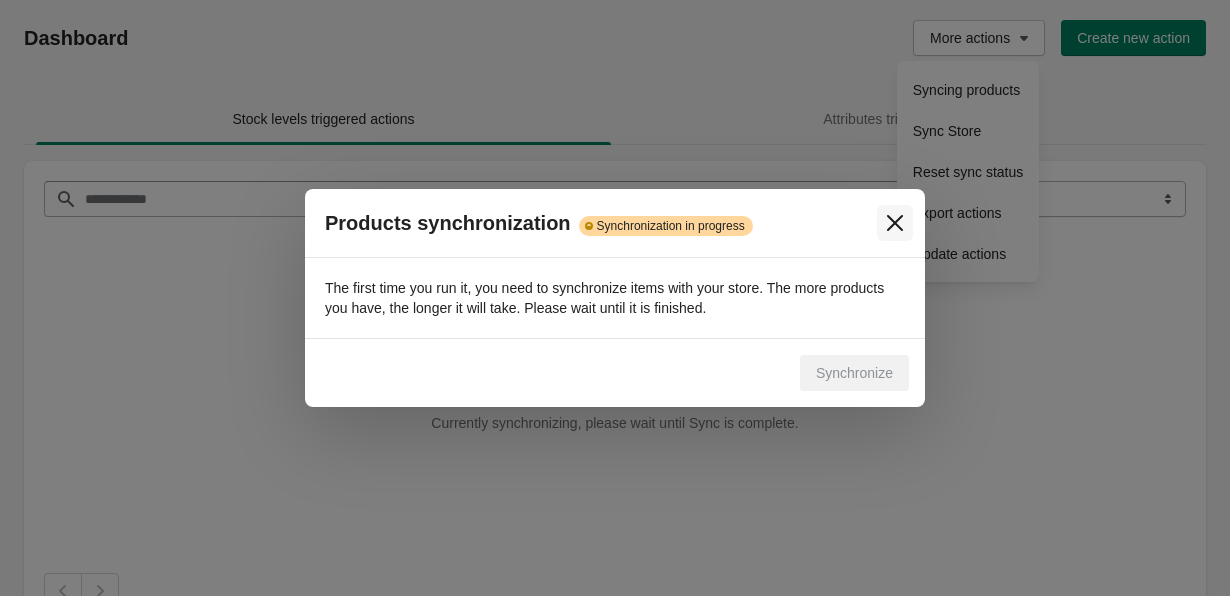 click 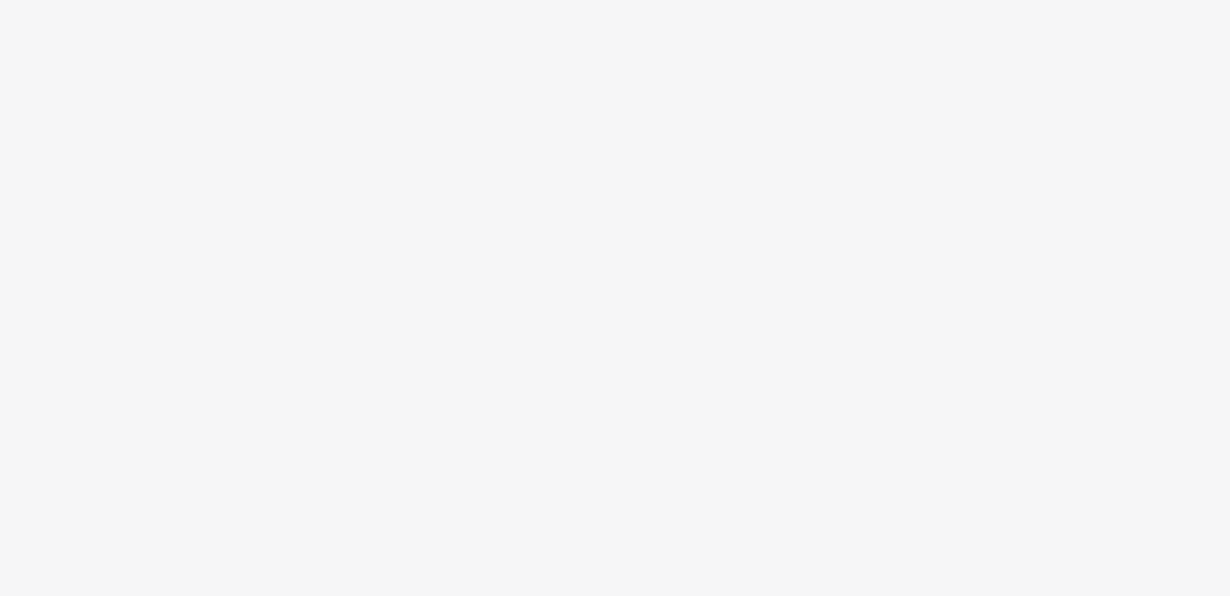 scroll, scrollTop: 0, scrollLeft: 0, axis: both 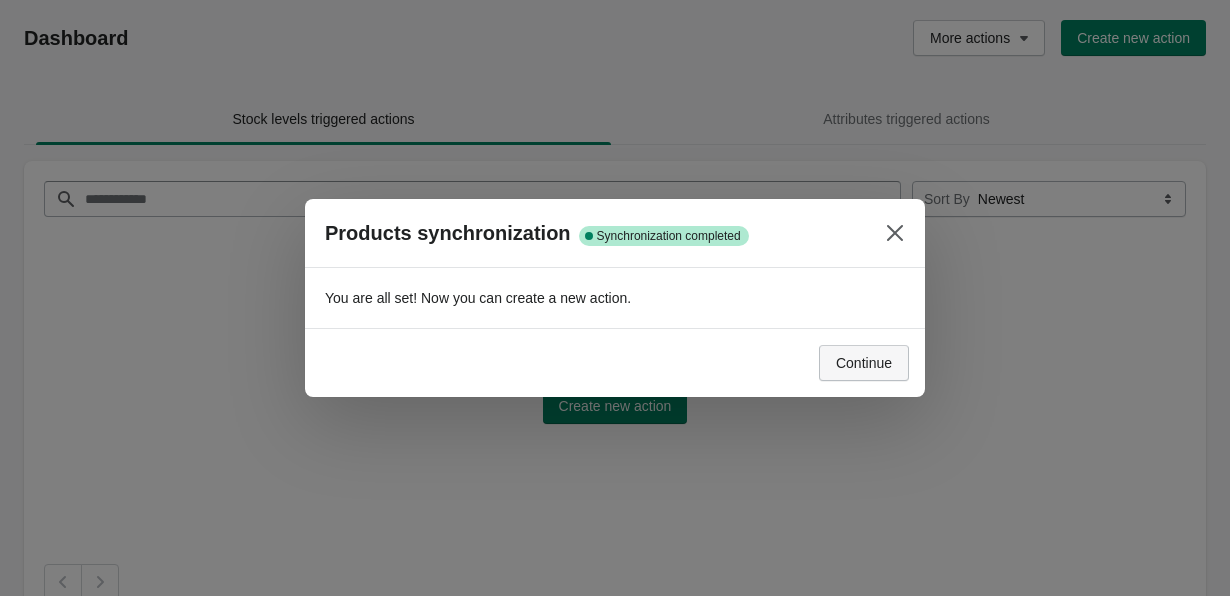 click on "Continue" at bounding box center [864, 363] 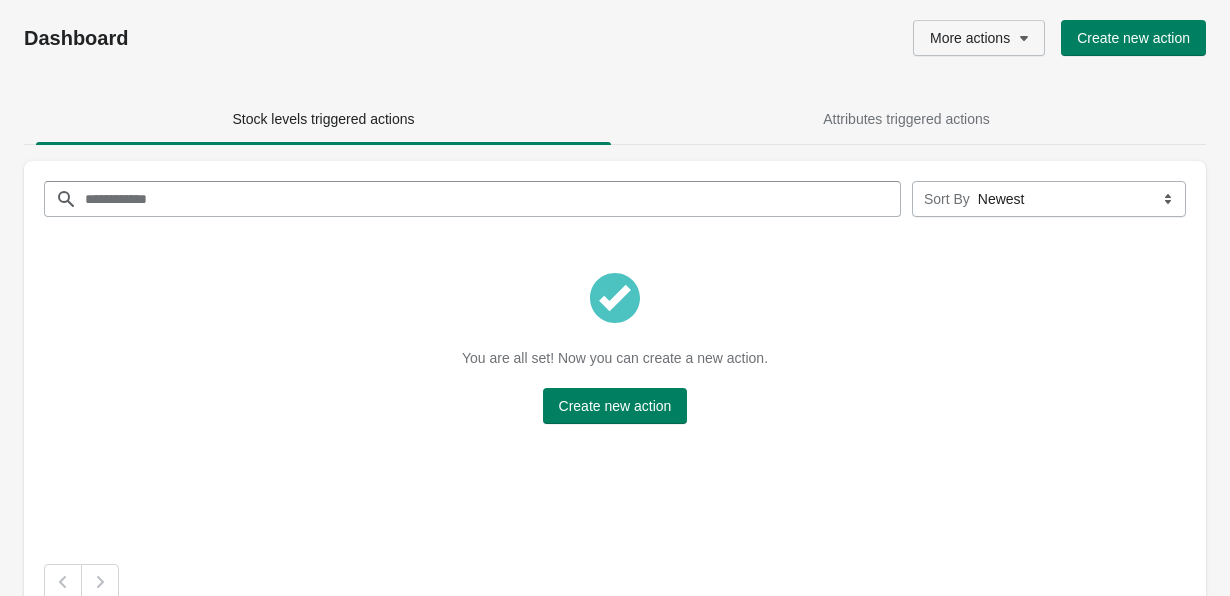 click on "More actions" at bounding box center [979, 38] 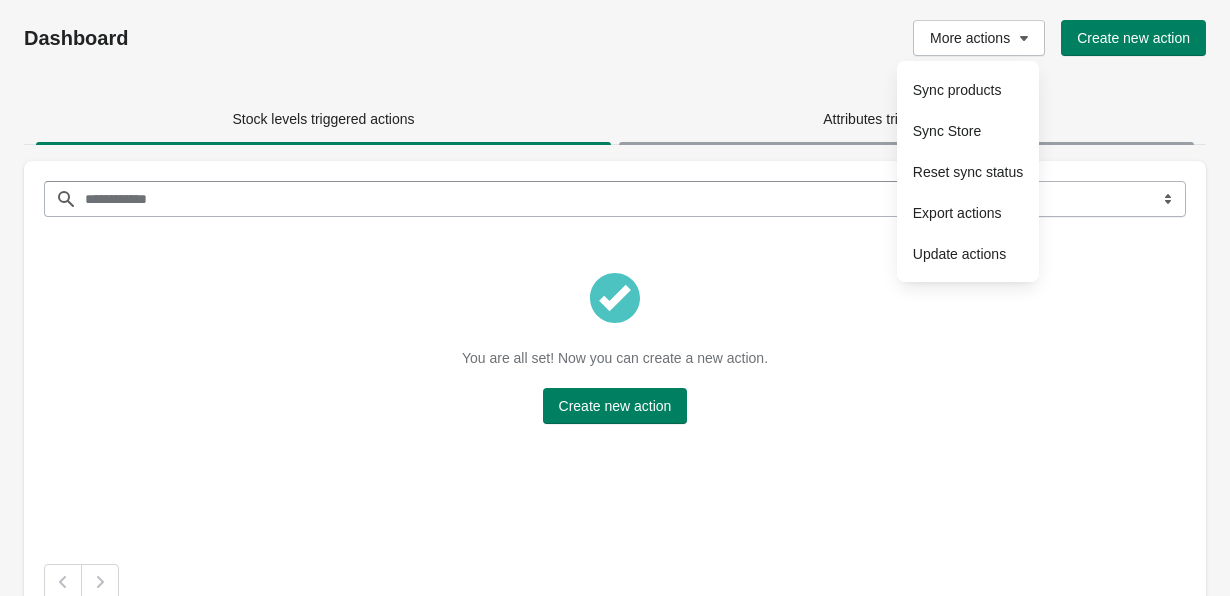 type 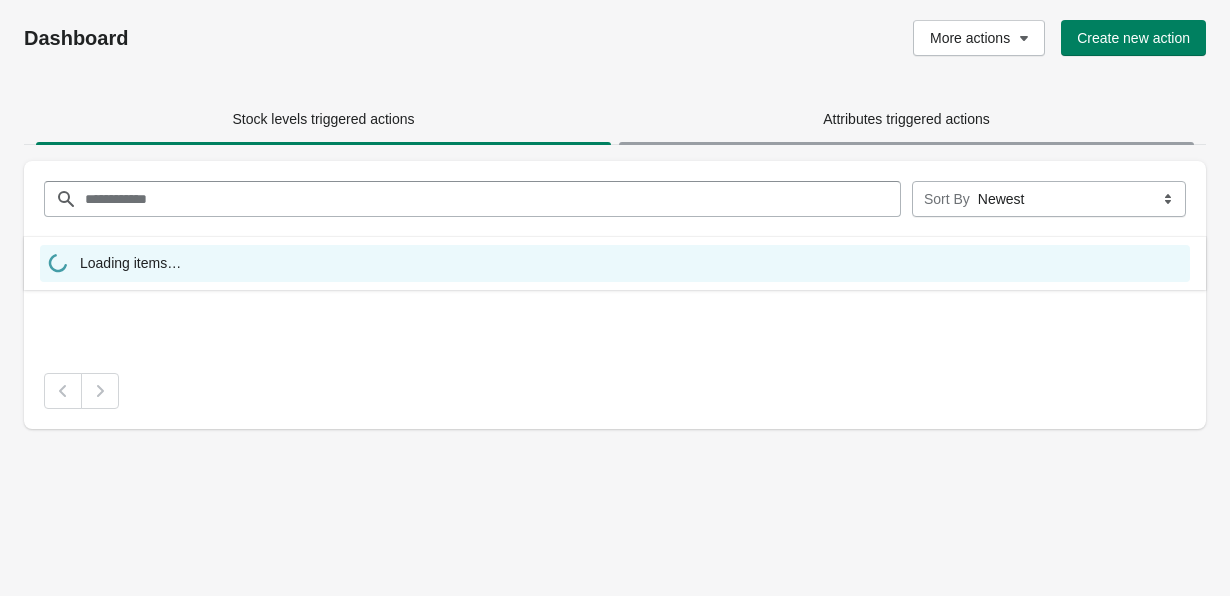 scroll, scrollTop: 0, scrollLeft: 0, axis: both 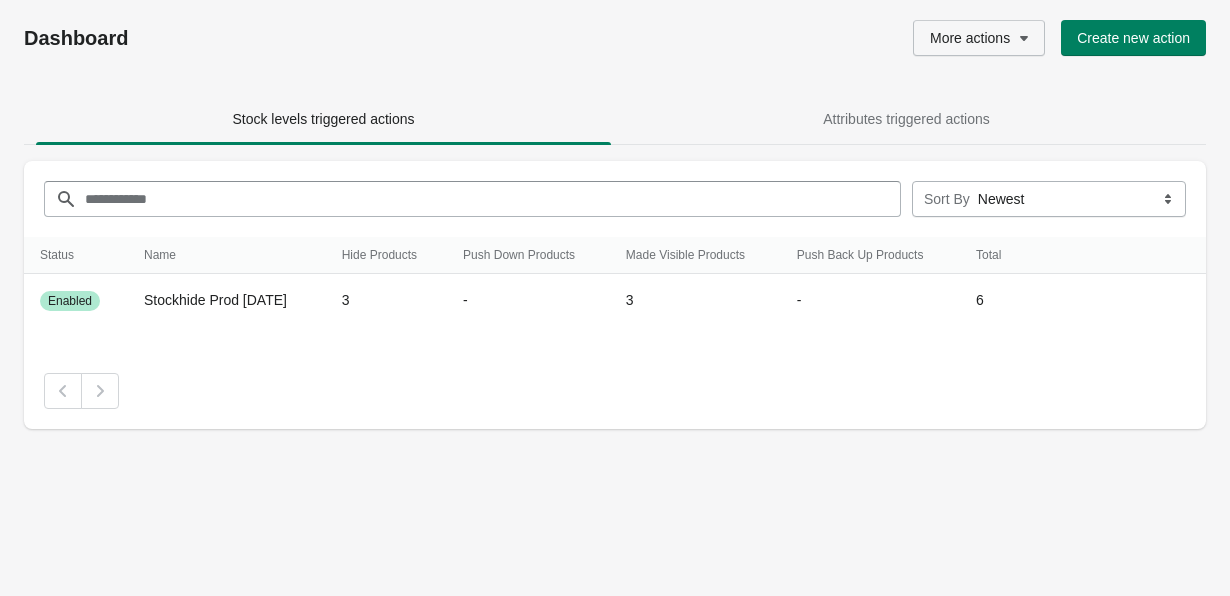 click on "More actions" at bounding box center (970, 38) 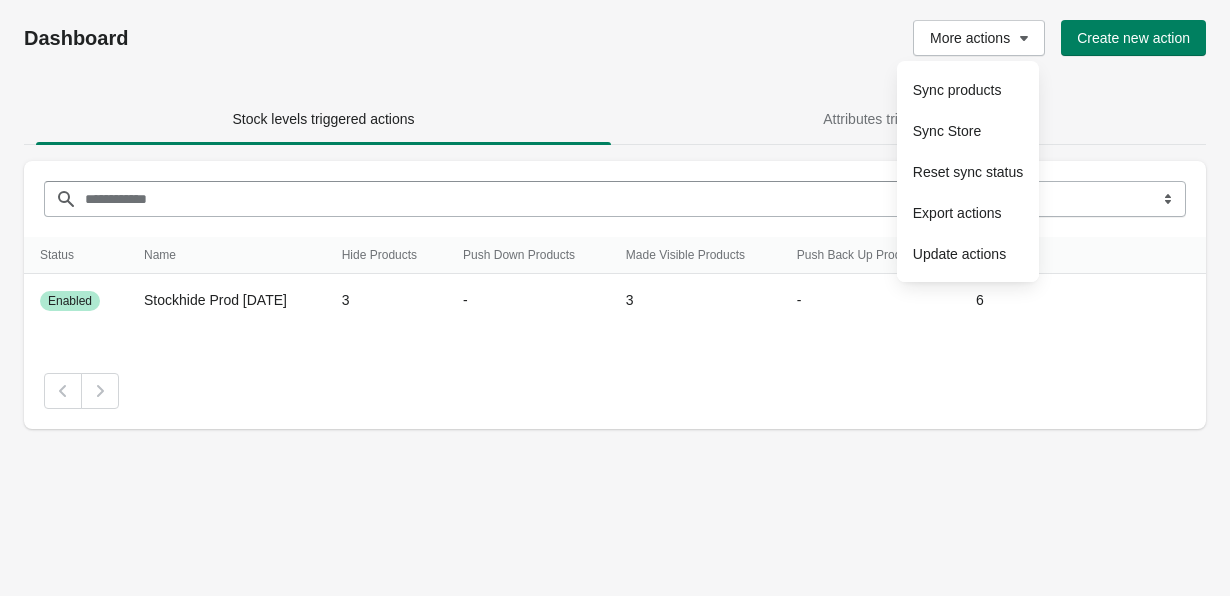 click on "Dashboard More actions Create new action" at bounding box center [615, 38] 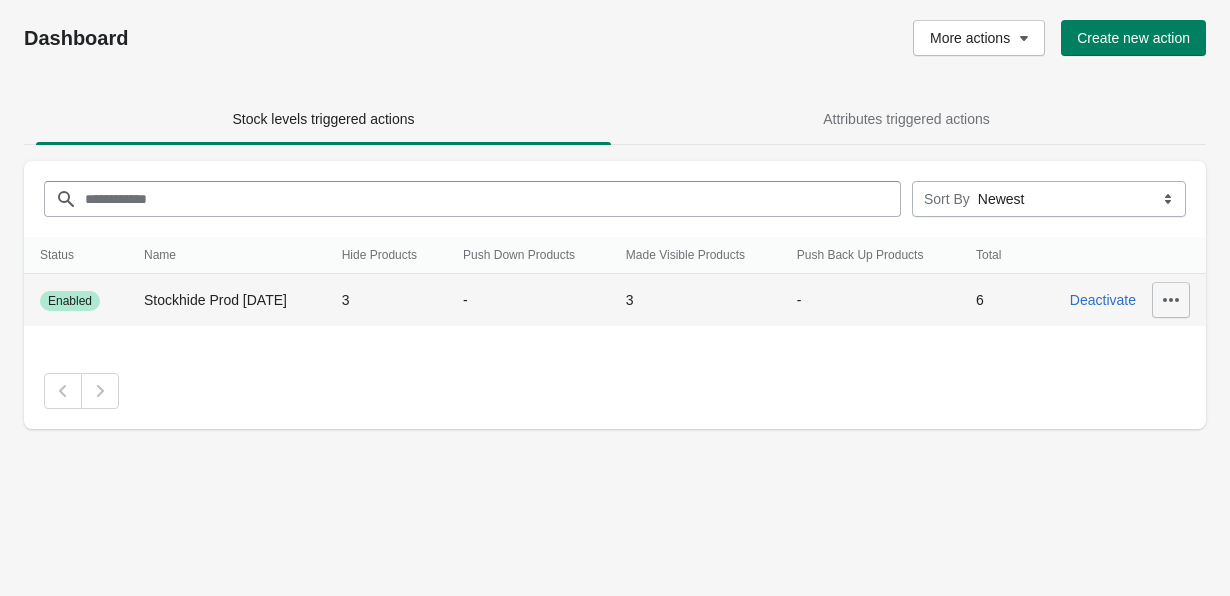 click 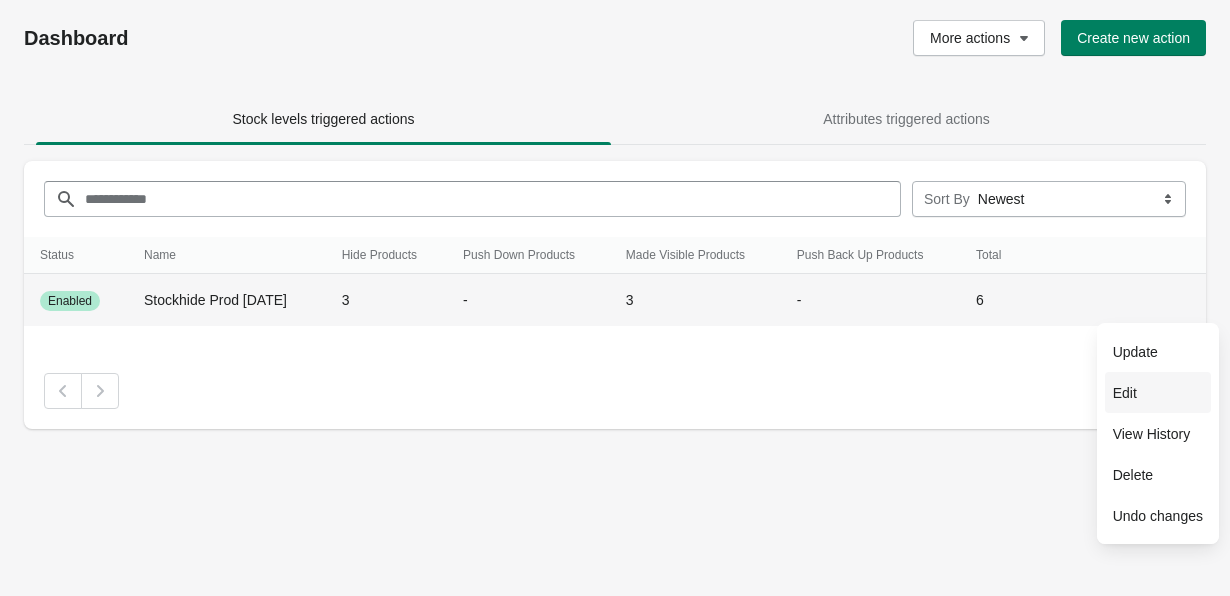click on "Edit" at bounding box center (1158, 393) 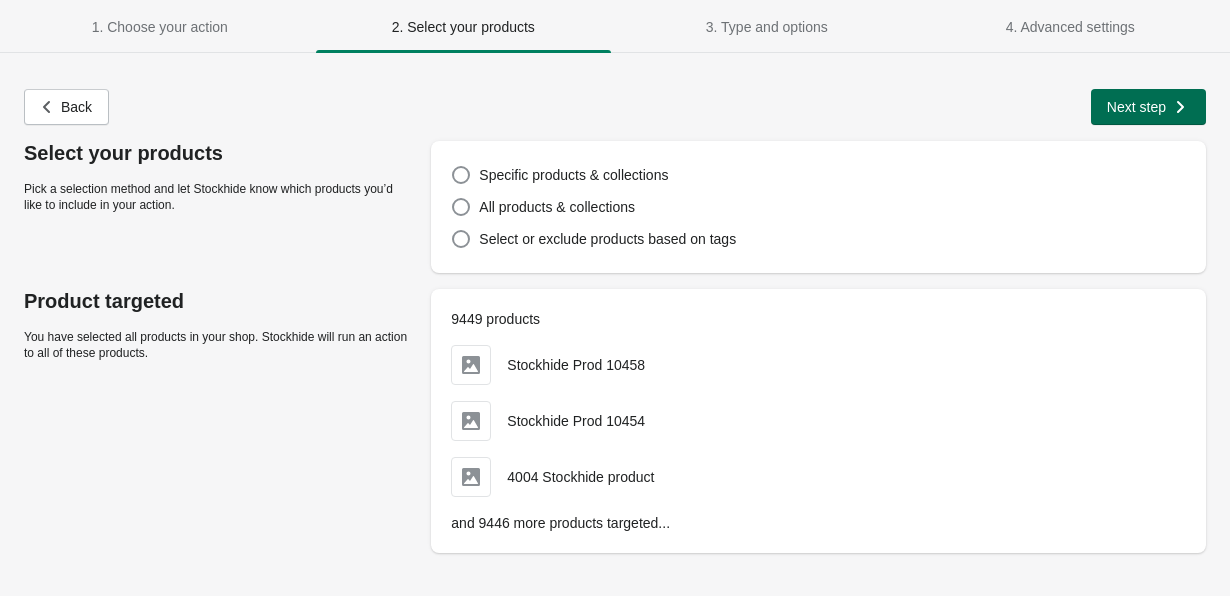 click on "Next step" at bounding box center [1136, 107] 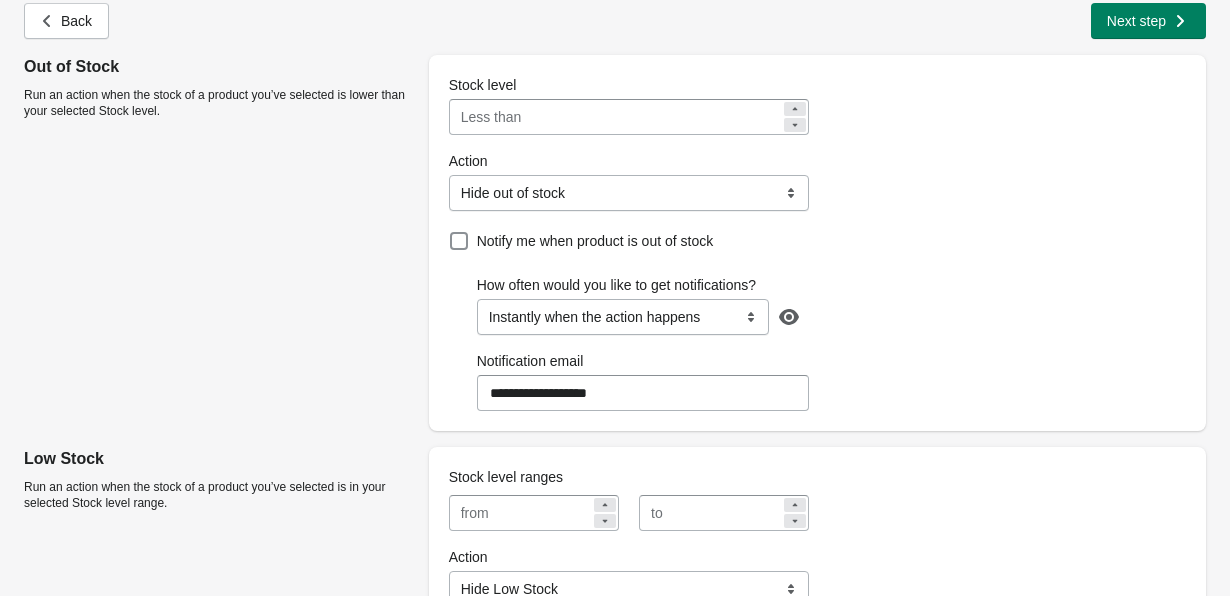 scroll, scrollTop: 0, scrollLeft: 0, axis: both 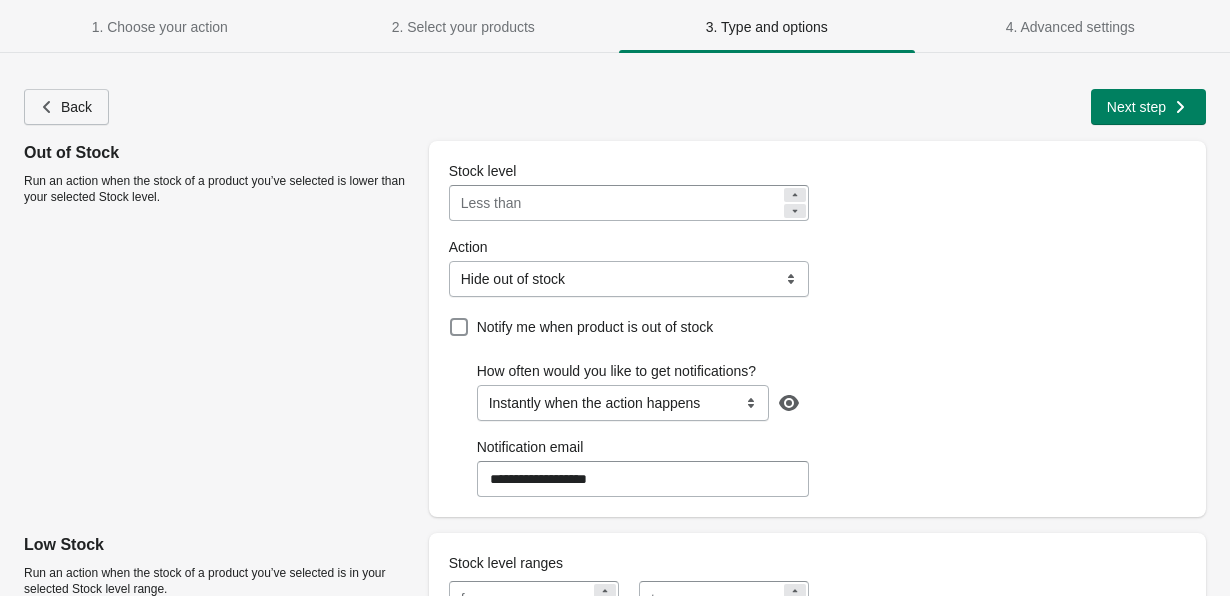 click on "Back" at bounding box center (76, 107) 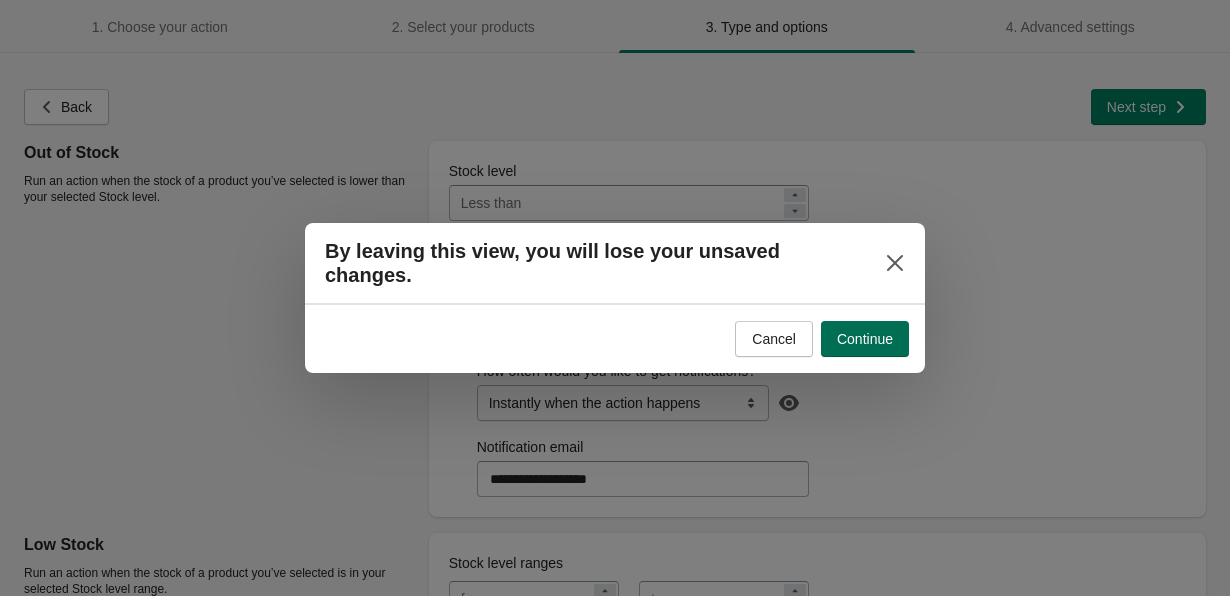 click on "Continue" at bounding box center (865, 339) 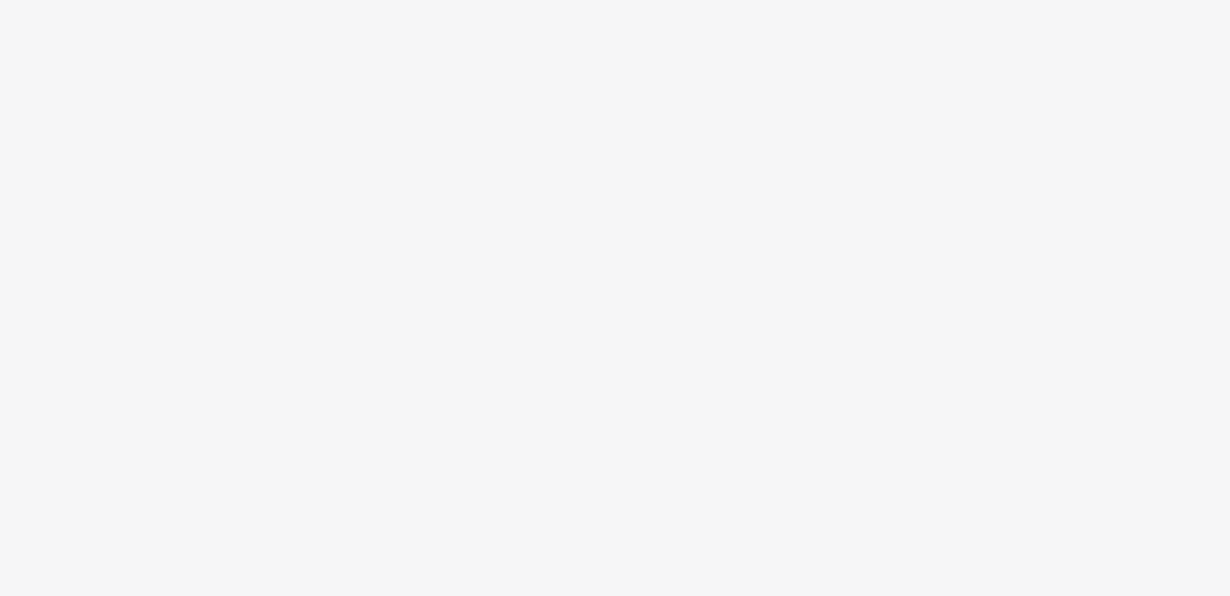 scroll, scrollTop: 0, scrollLeft: 0, axis: both 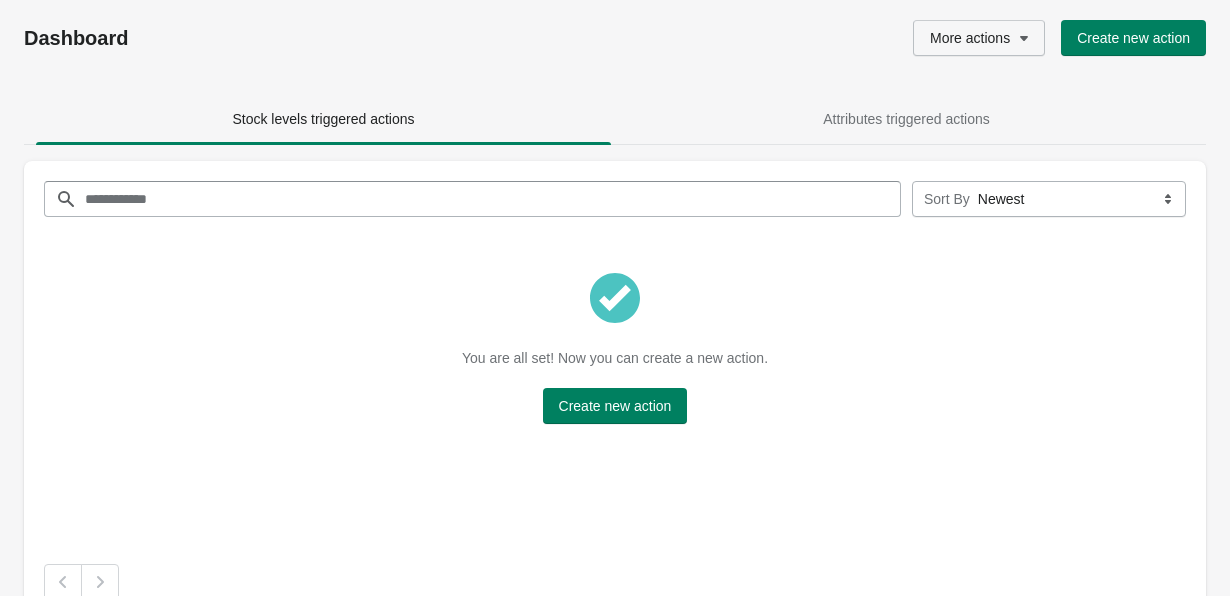 click on "More actions" at bounding box center [979, 38] 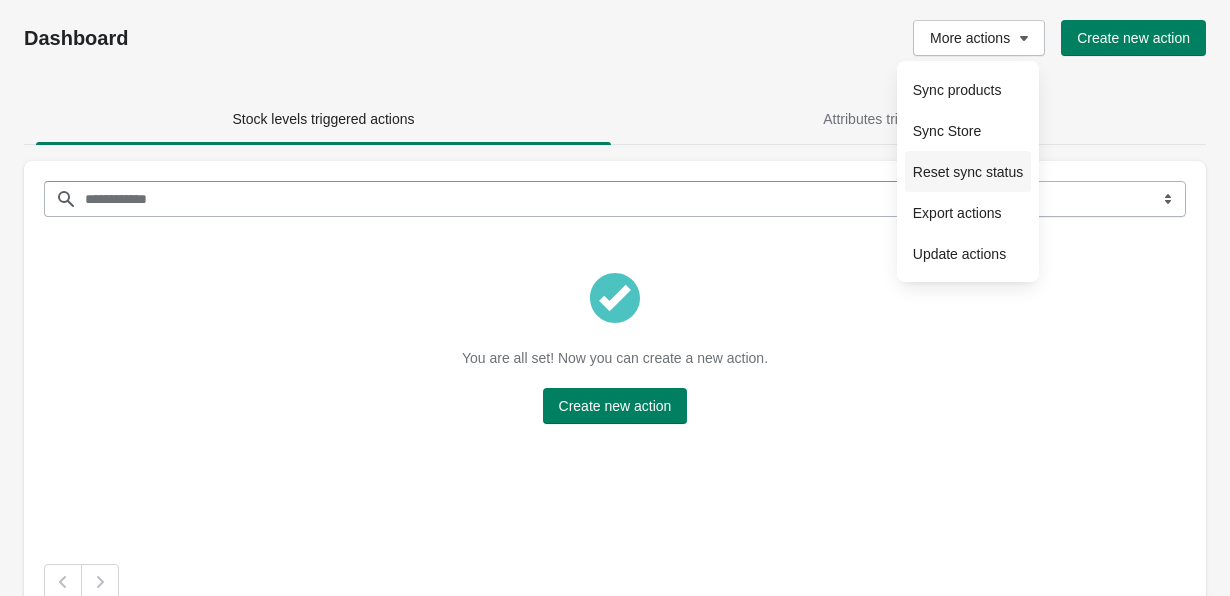 click on "Reset sync status" at bounding box center [968, 172] 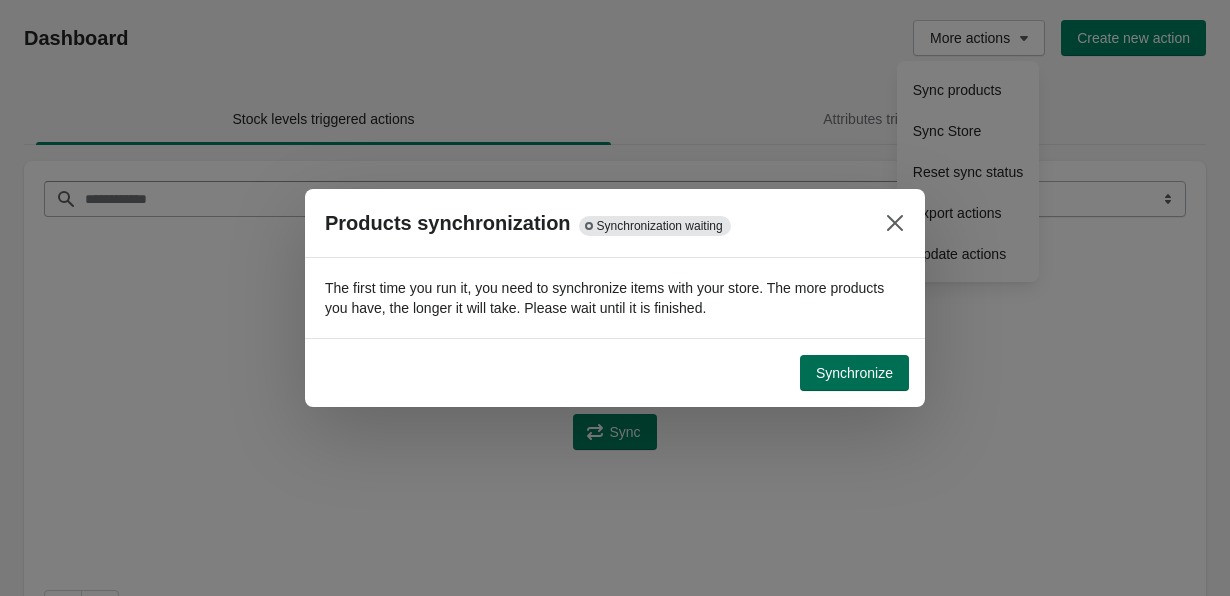 click on "Synchronize" at bounding box center (854, 373) 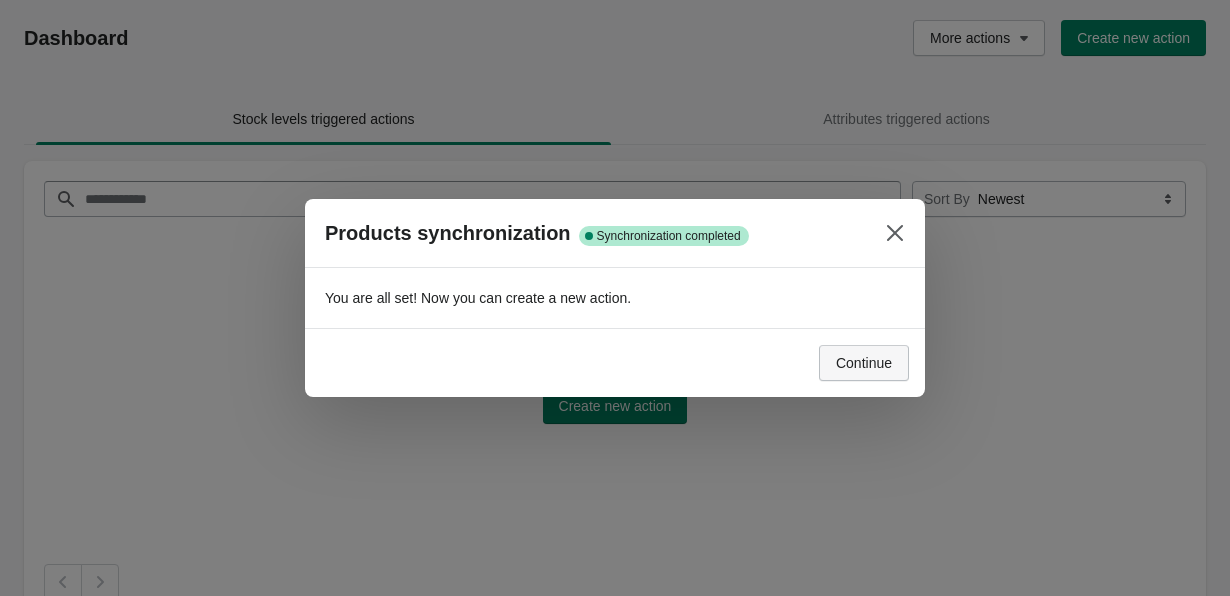 click on "Continue" at bounding box center (864, 363) 